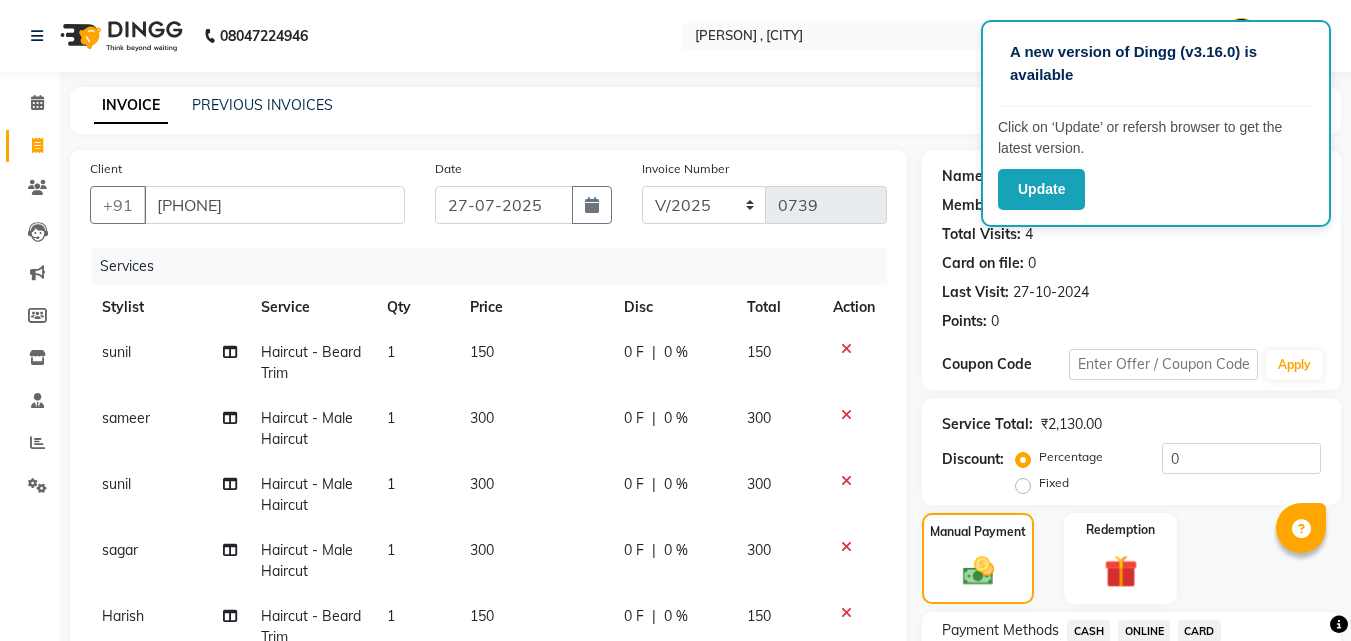 select on "service" 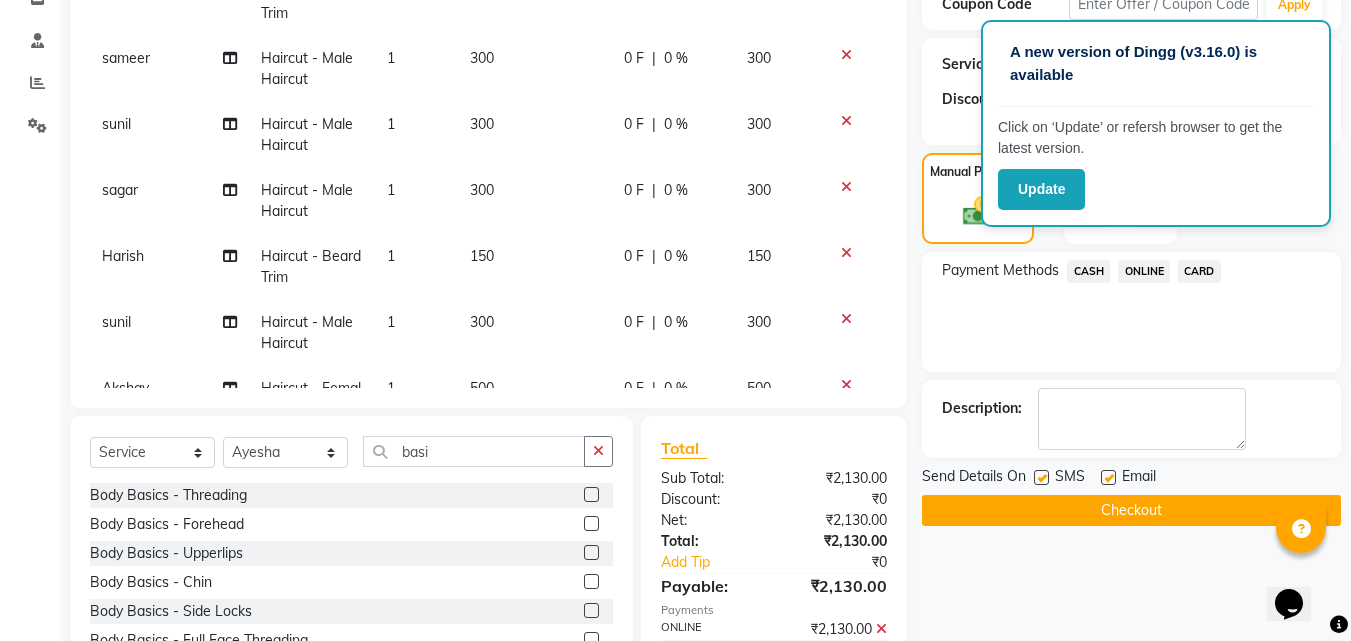 scroll, scrollTop: 0, scrollLeft: 0, axis: both 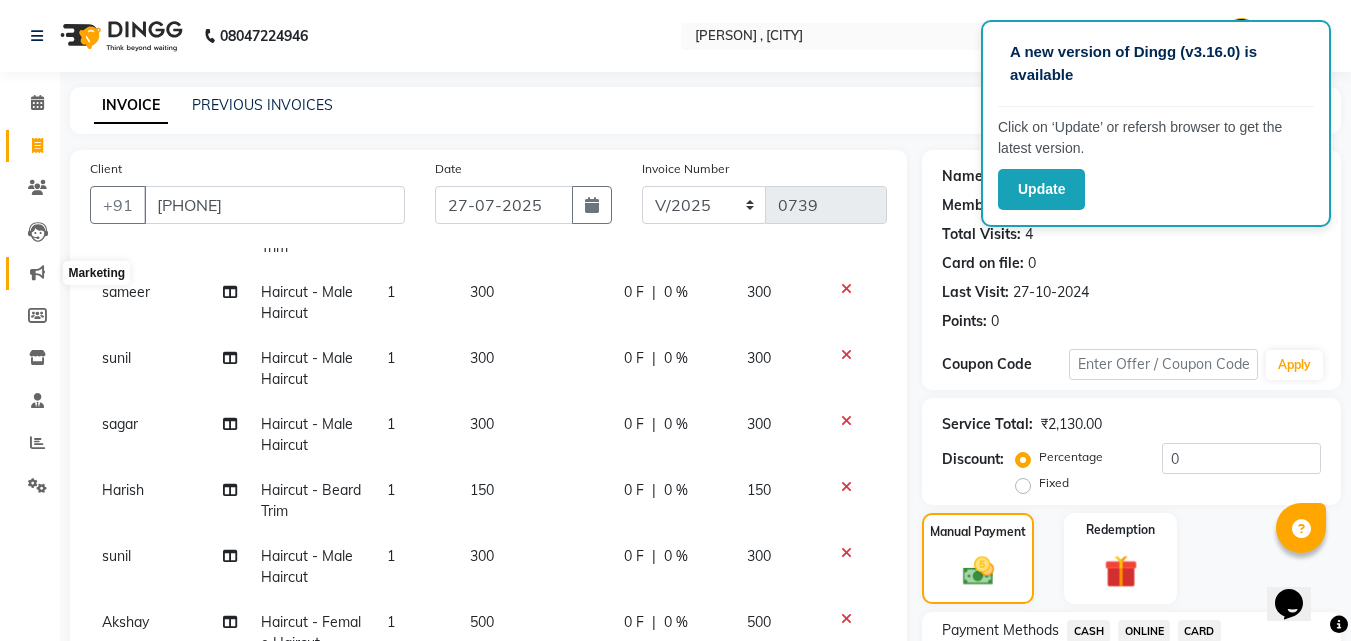 click 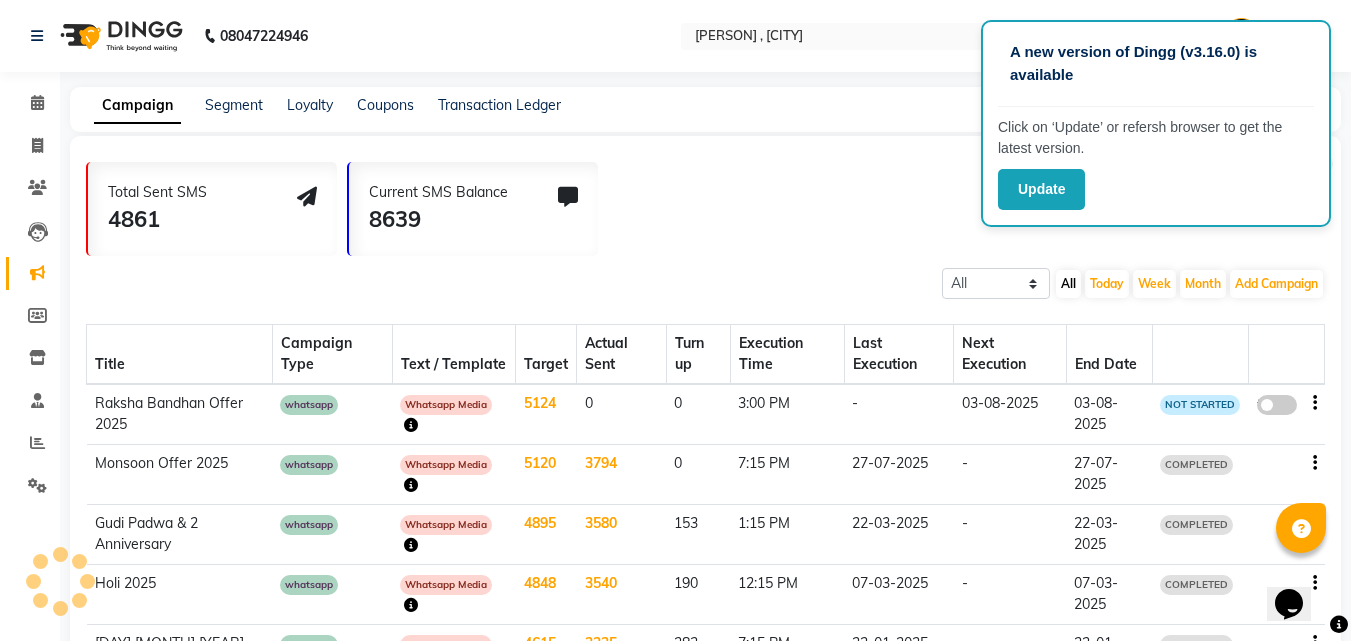 click 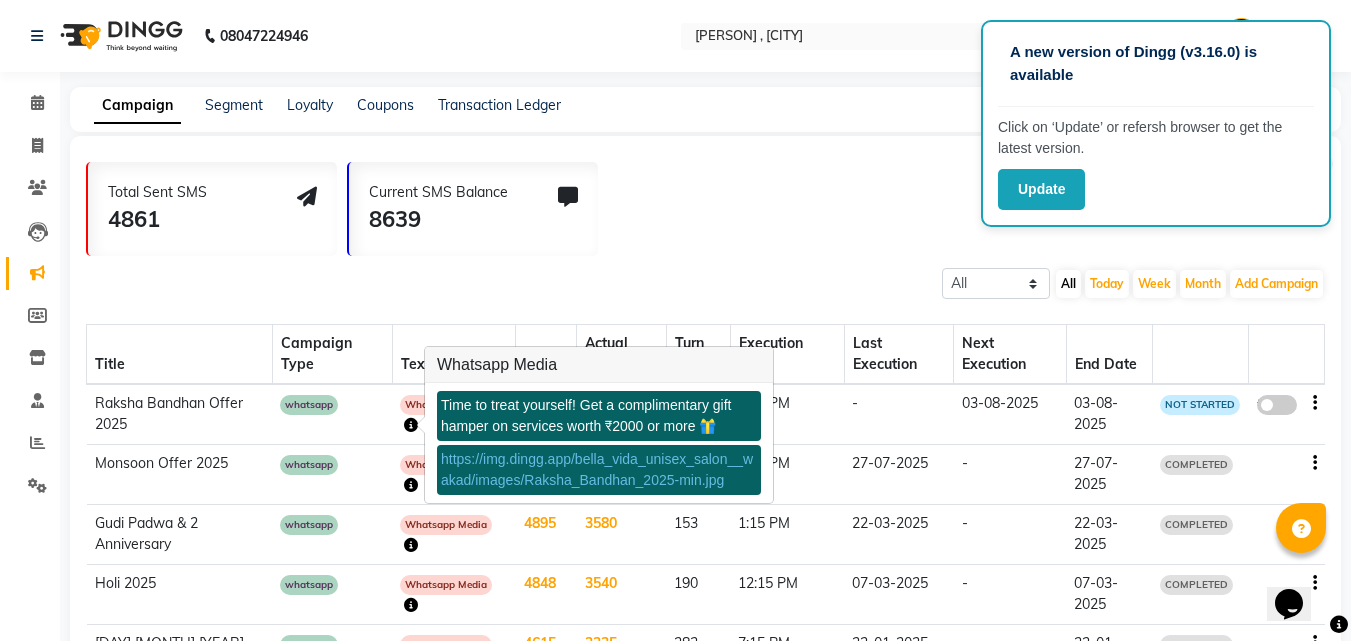 click on "https://img.dingg.app/bella_vida_unisex_salon__wakad/images/Raksha_Bandhan_2025-min.jpg" at bounding box center (597, 469) 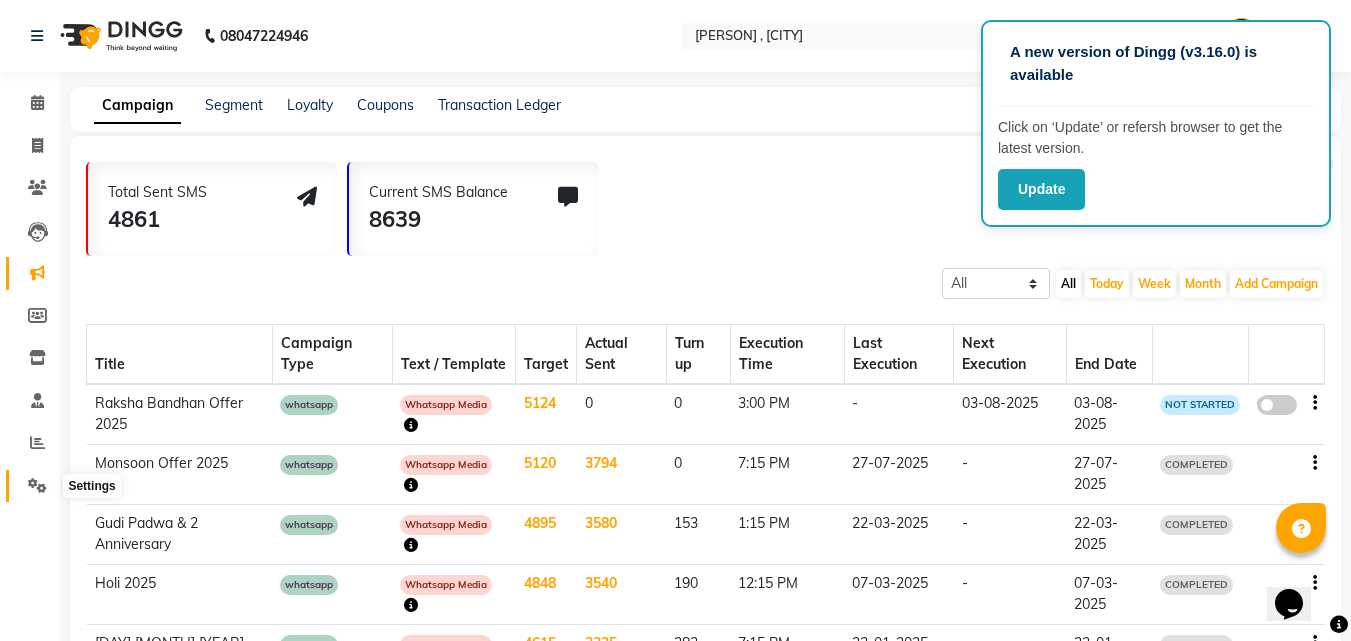 click 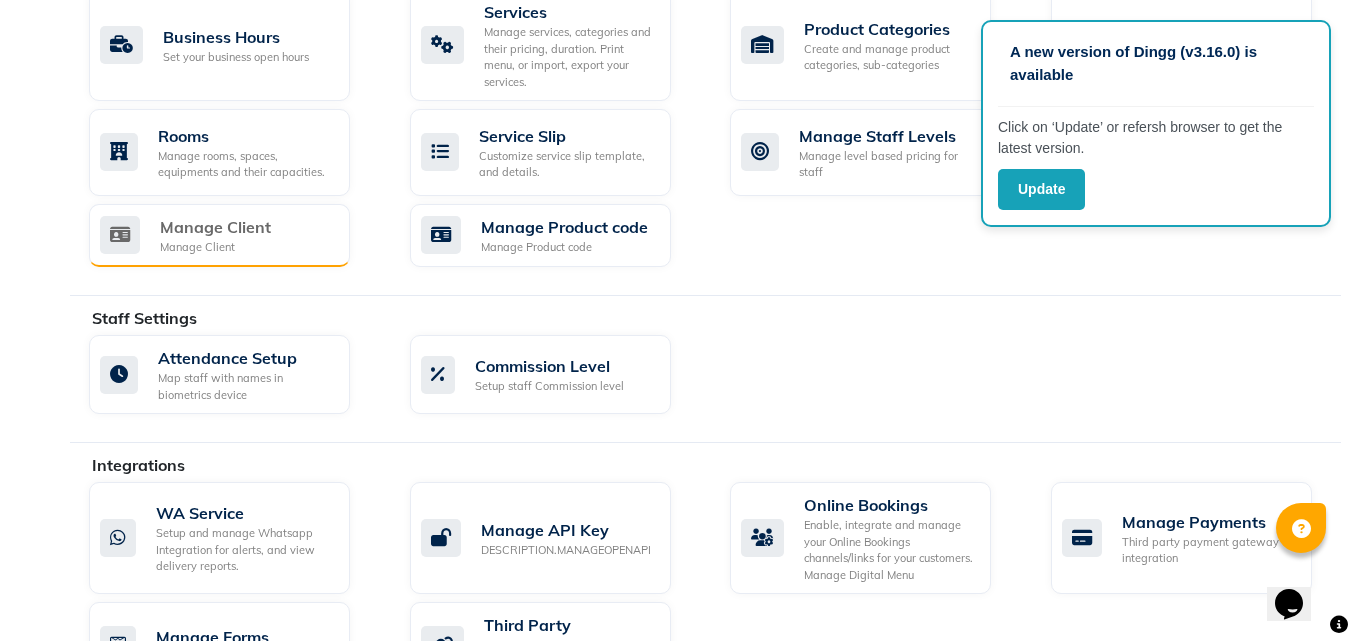 scroll, scrollTop: 900, scrollLeft: 0, axis: vertical 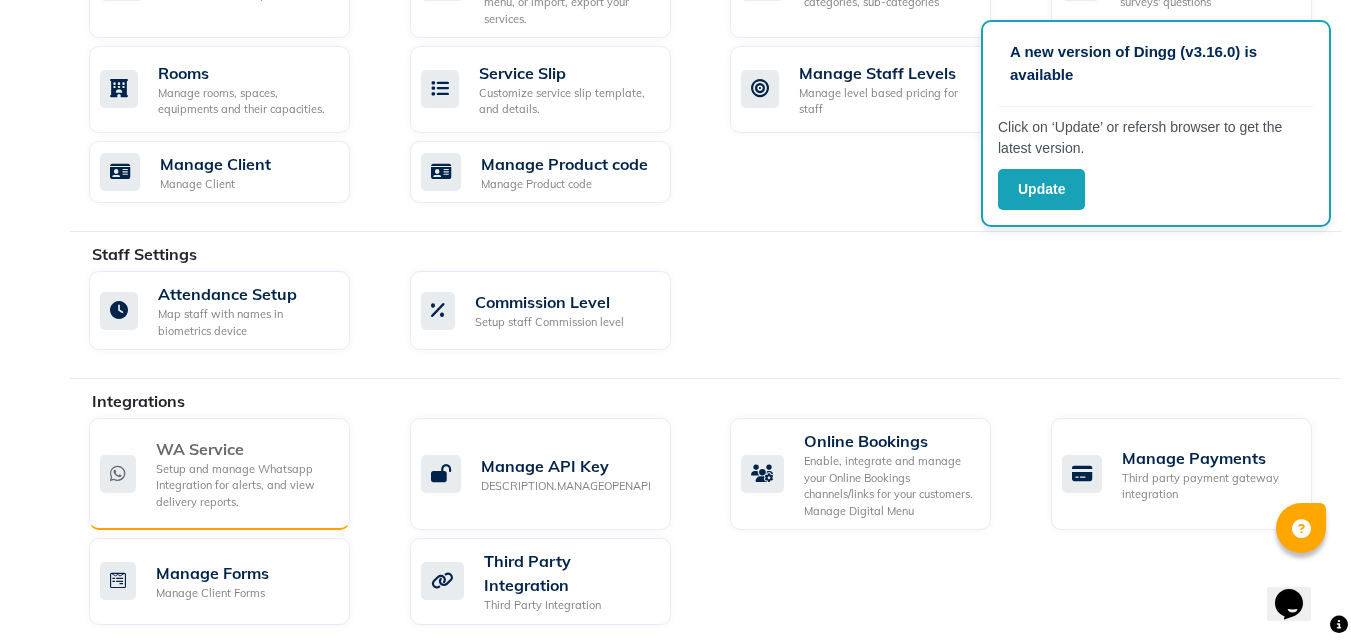 click on "WA Service Setup and manage Whatsapp Integration for alerts, and view delivery reports." 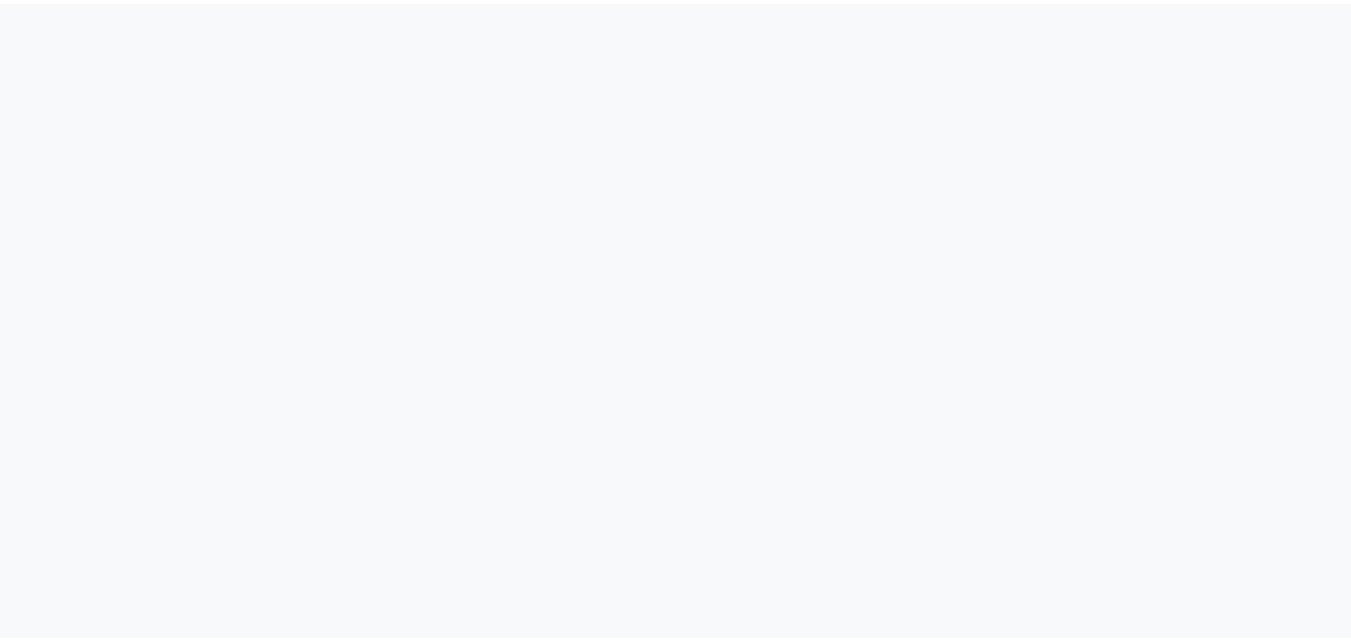 scroll, scrollTop: 0, scrollLeft: 0, axis: both 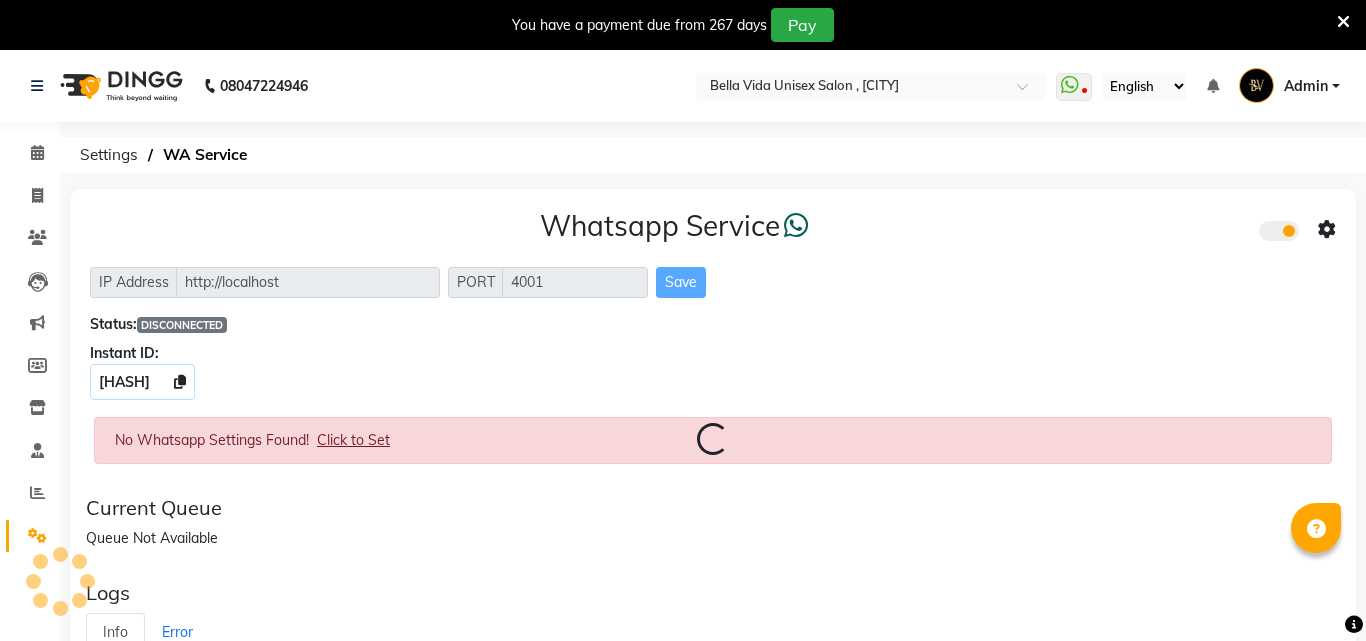select on "en" 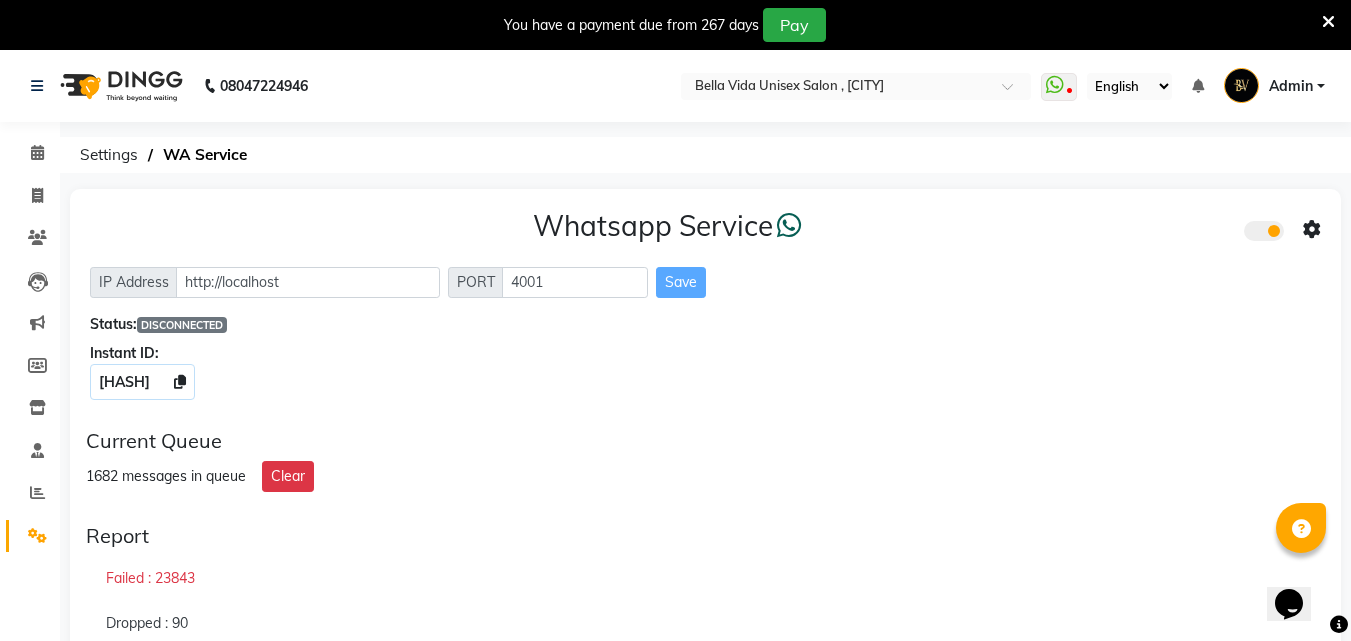 scroll, scrollTop: 0, scrollLeft: 0, axis: both 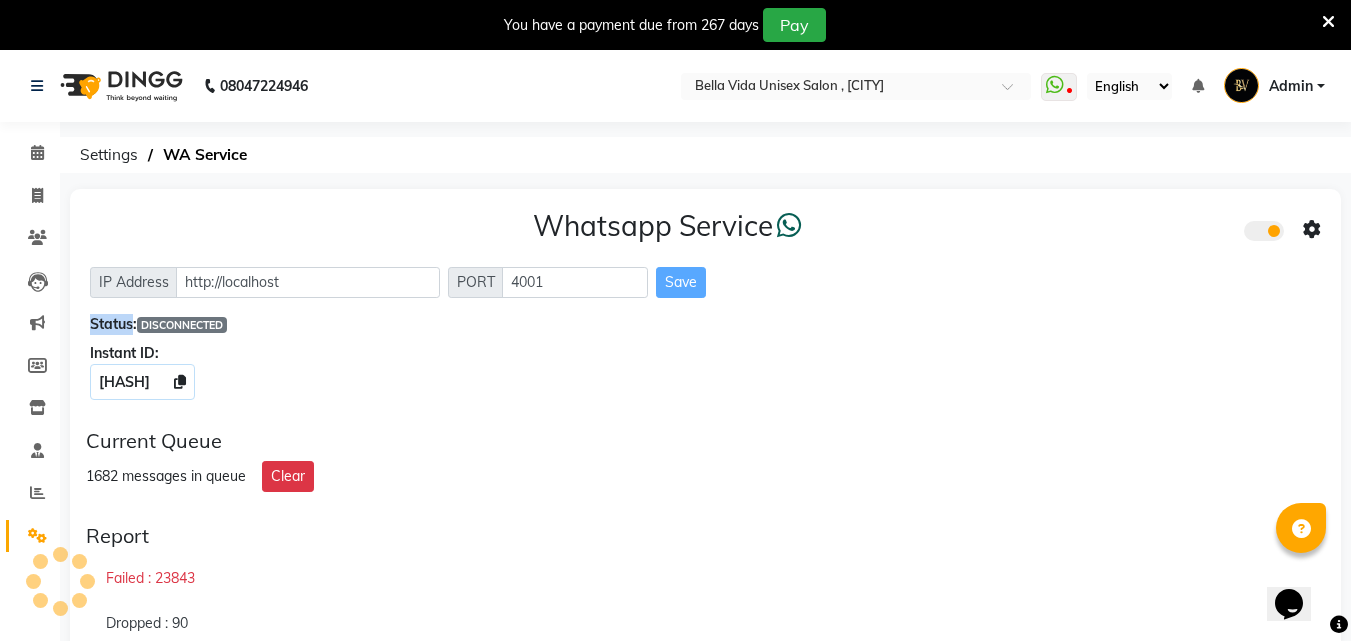 click on "Save" 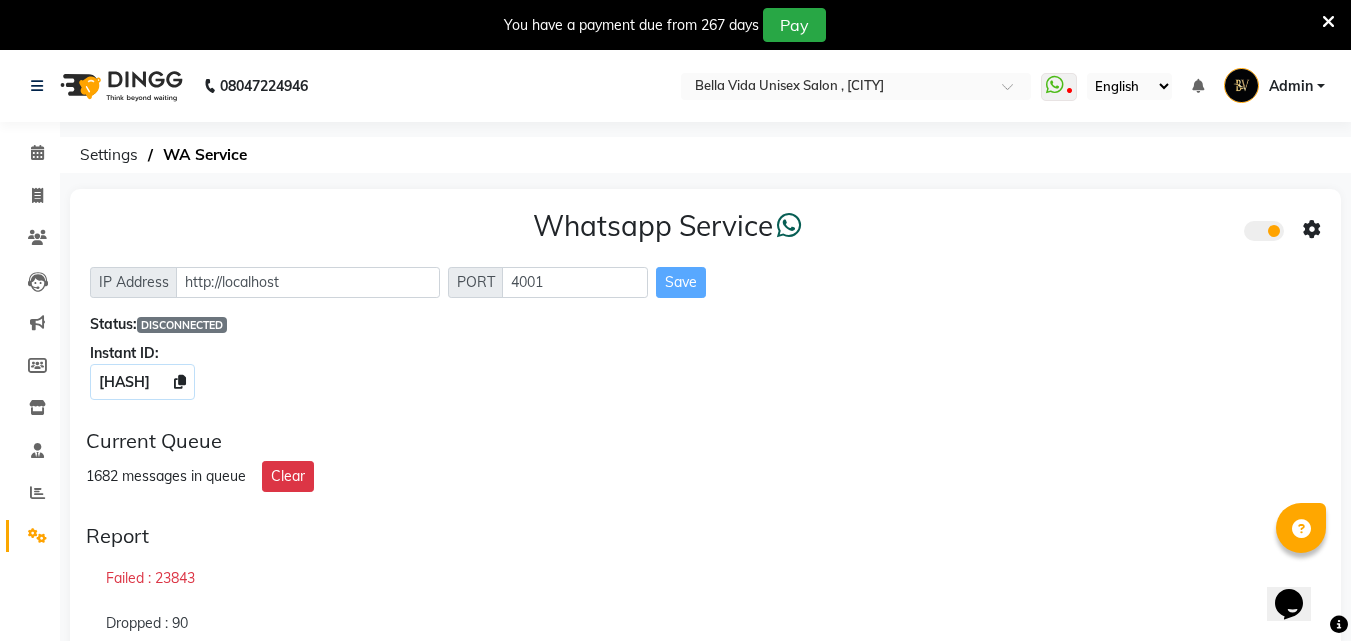 click on "Save" 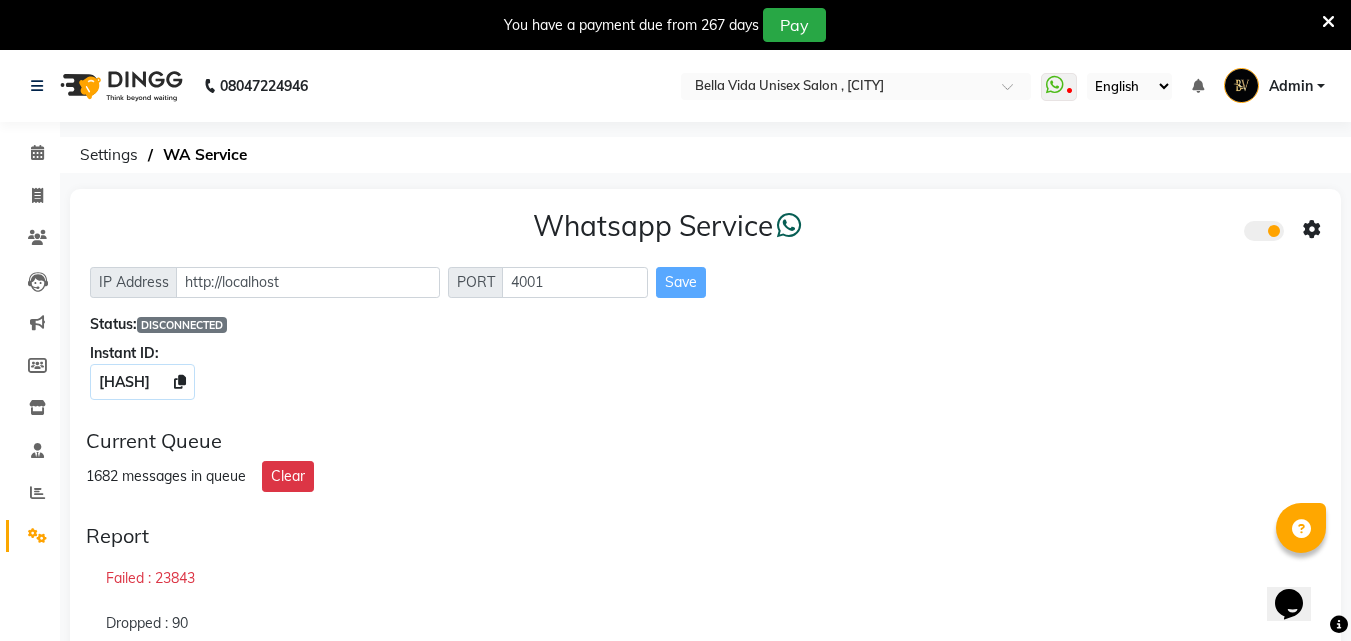 click on "Whatsapp Service  IP Address http://localhost PORT 4001 Save Status:  DISCONNECTED Instant ID: $2b$10$C0rltpI8.OhGlNBgV0ENNO4RjXgZ2.044KXSWwEtv0oVuhJFBHewC" 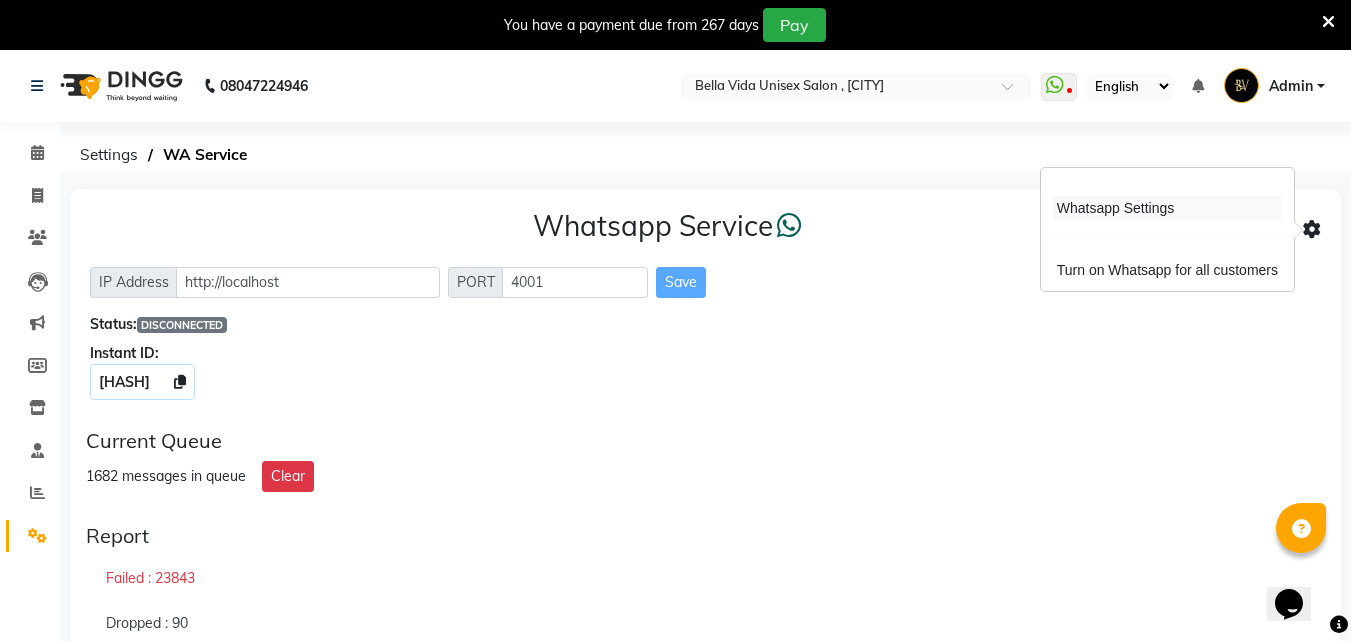 click on "Whatsapp Settings" at bounding box center [1167, 208] 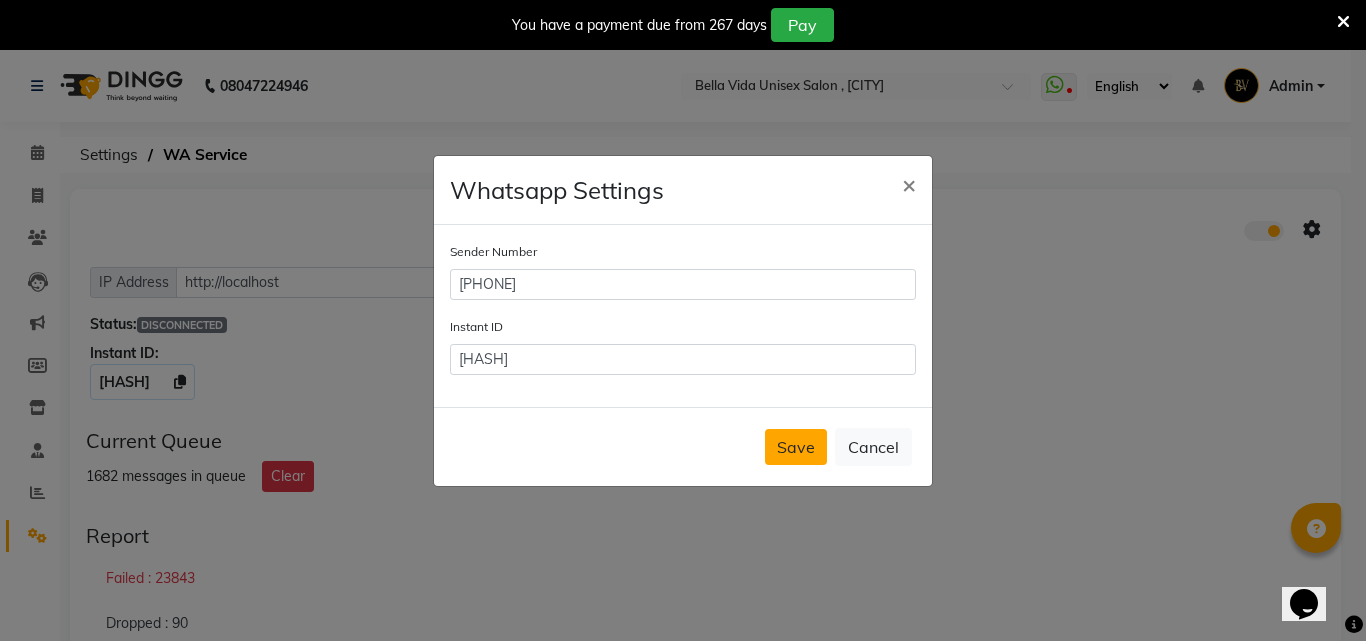 click on "Save" 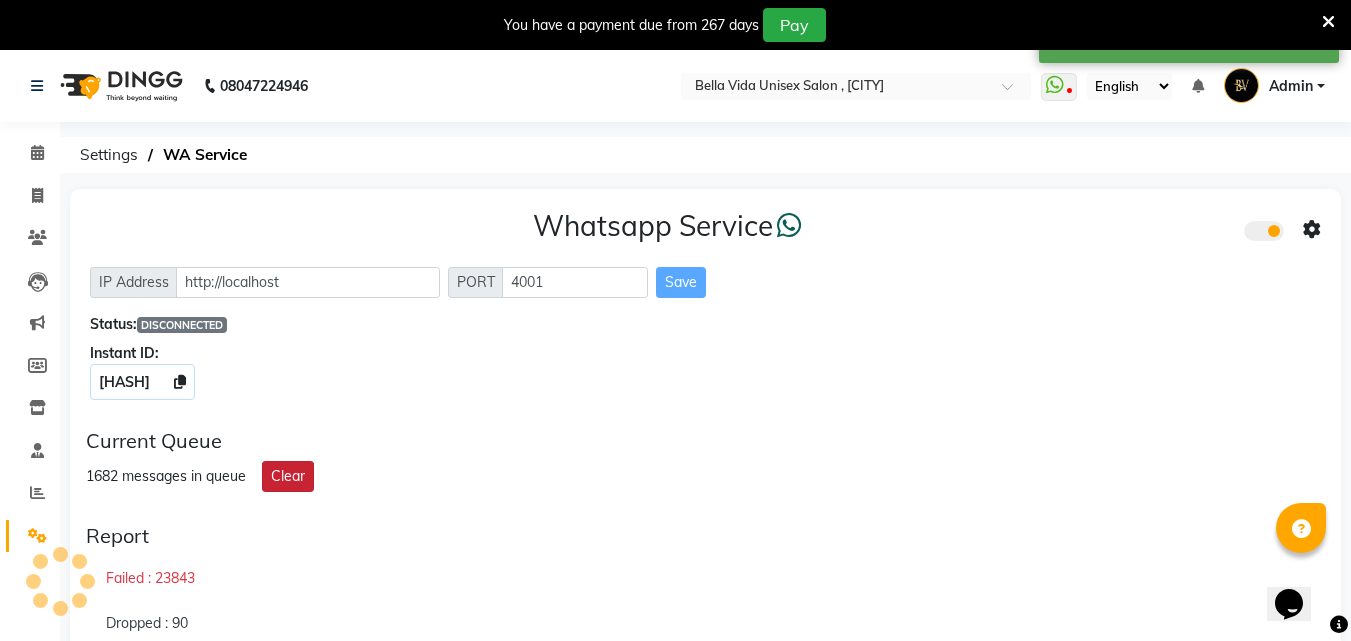 click on "Clear" 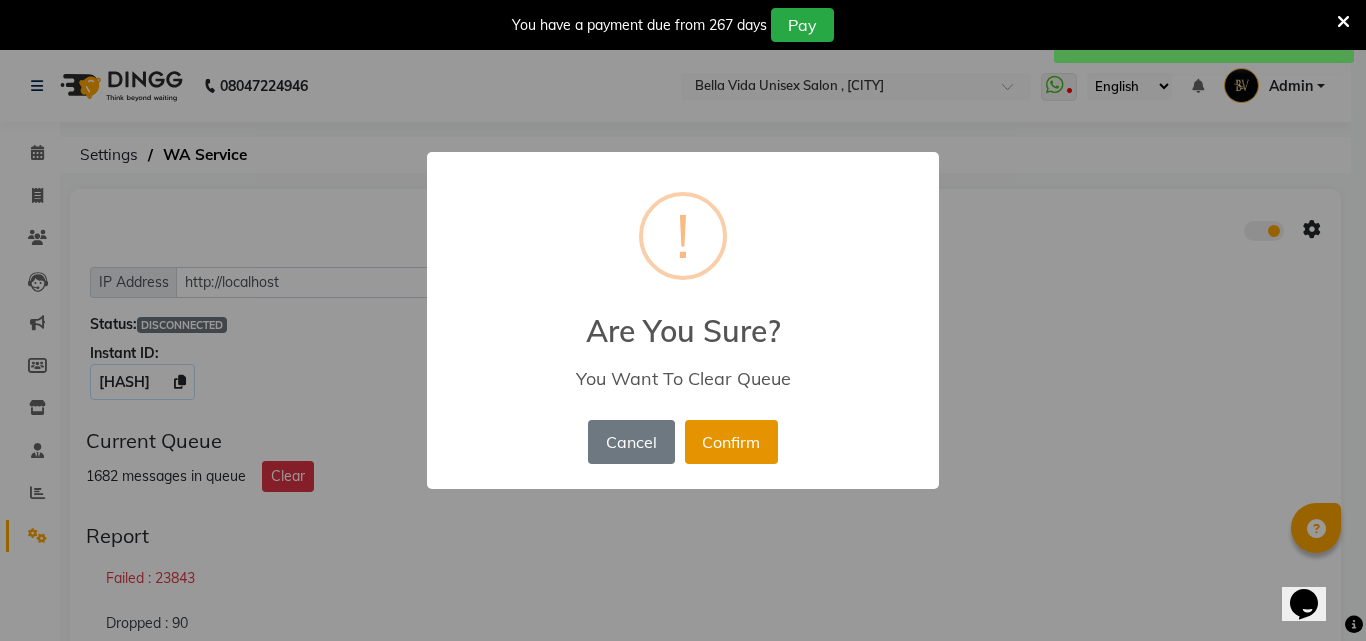 click on "Confirm" at bounding box center (731, 442) 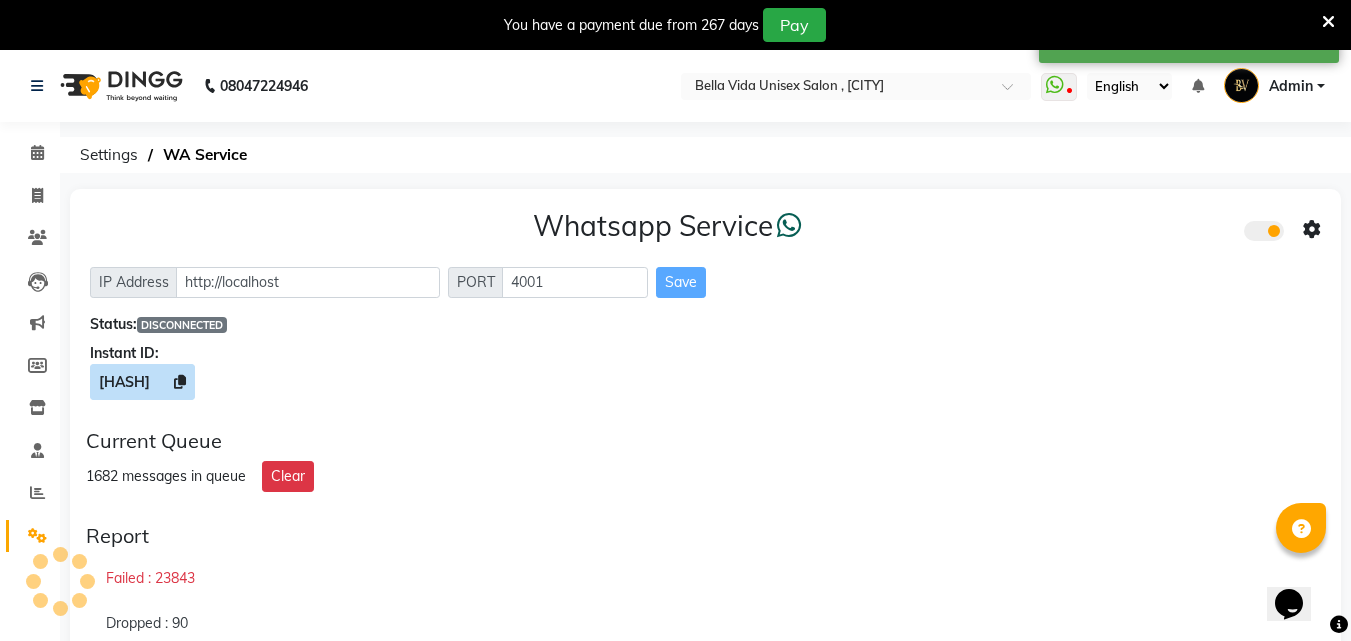click on "[HASHED_DATA]" 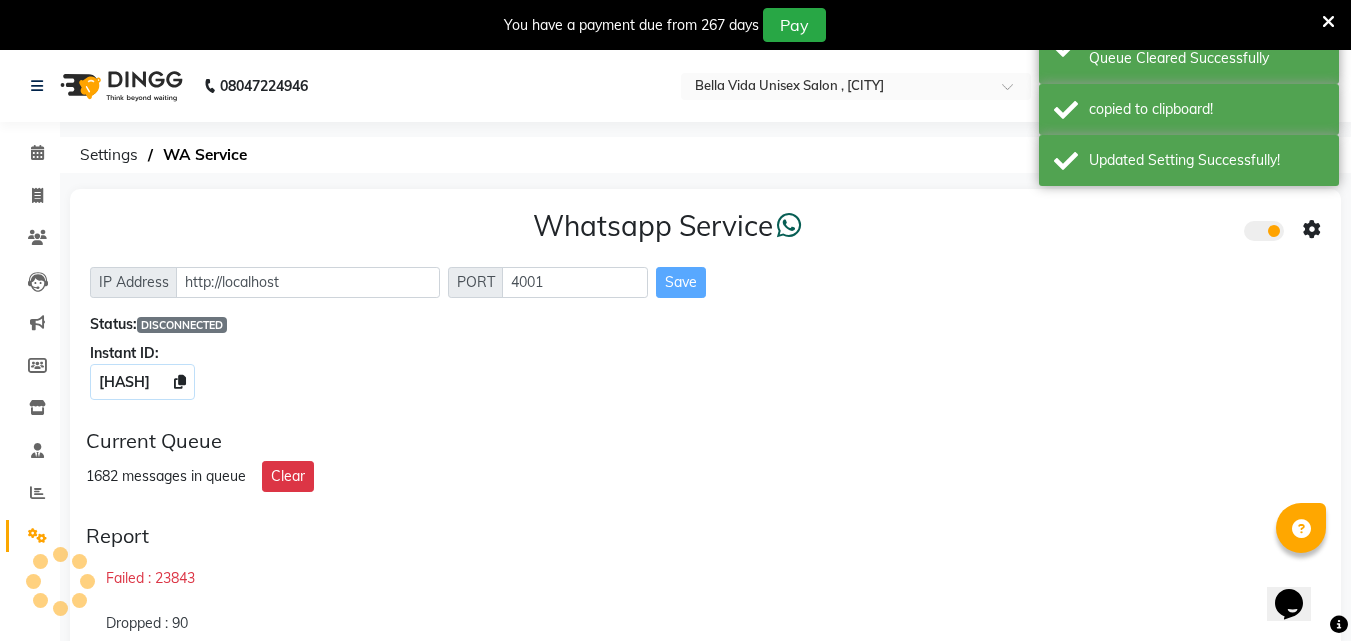 click on "Current Queue" 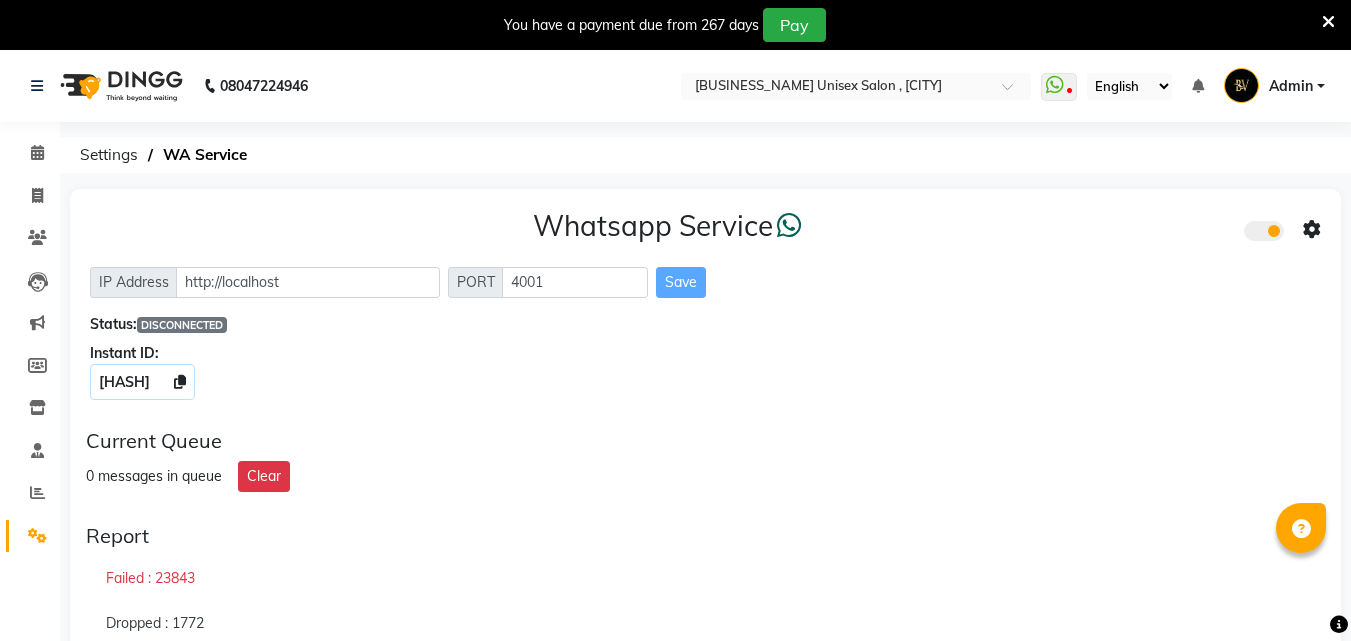 scroll, scrollTop: 0, scrollLeft: 0, axis: both 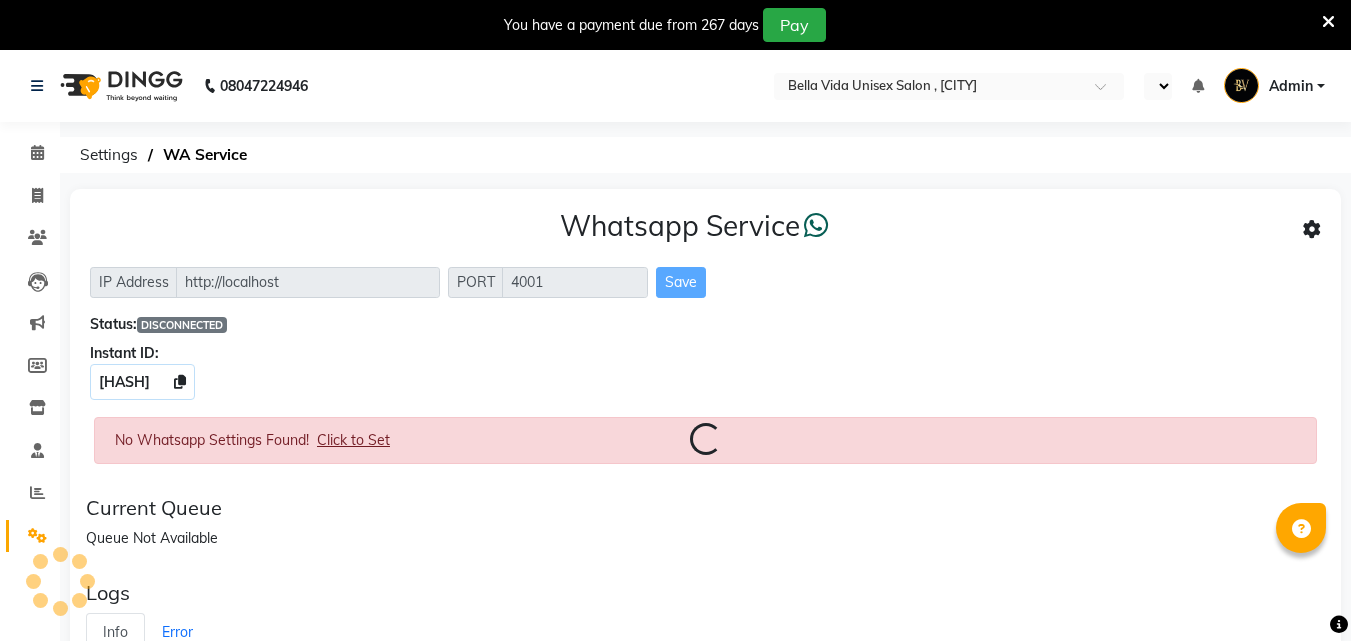 select on "en" 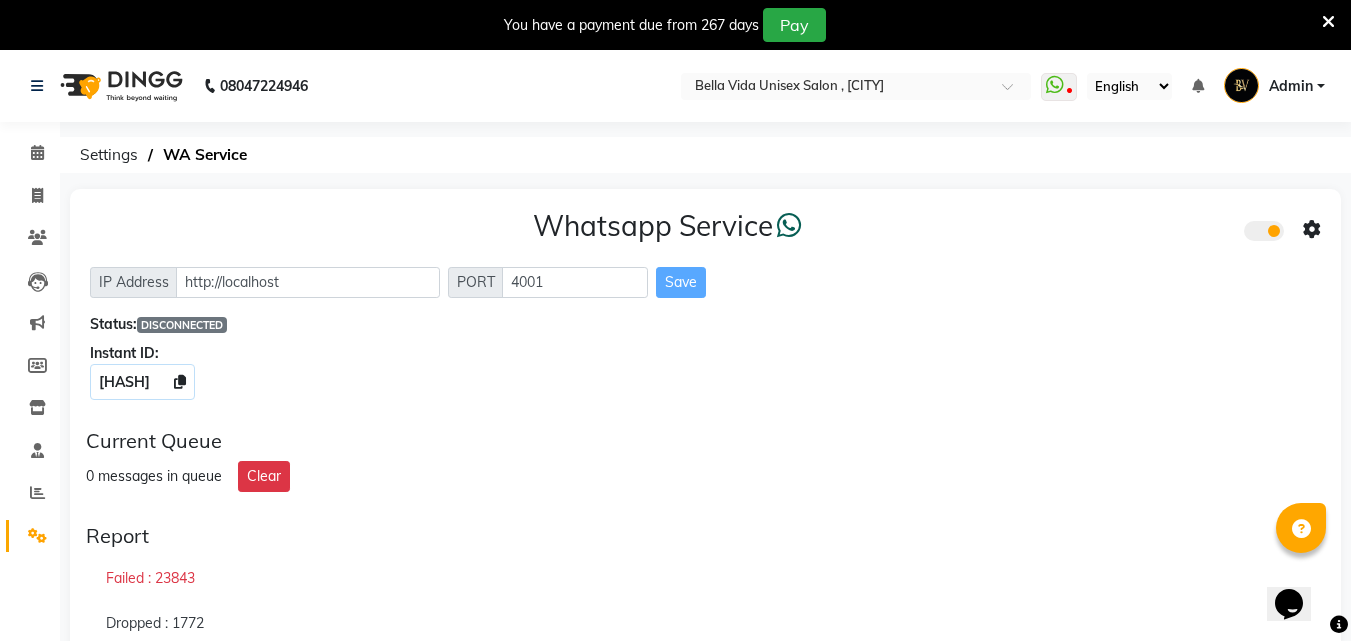 scroll, scrollTop: 0, scrollLeft: 0, axis: both 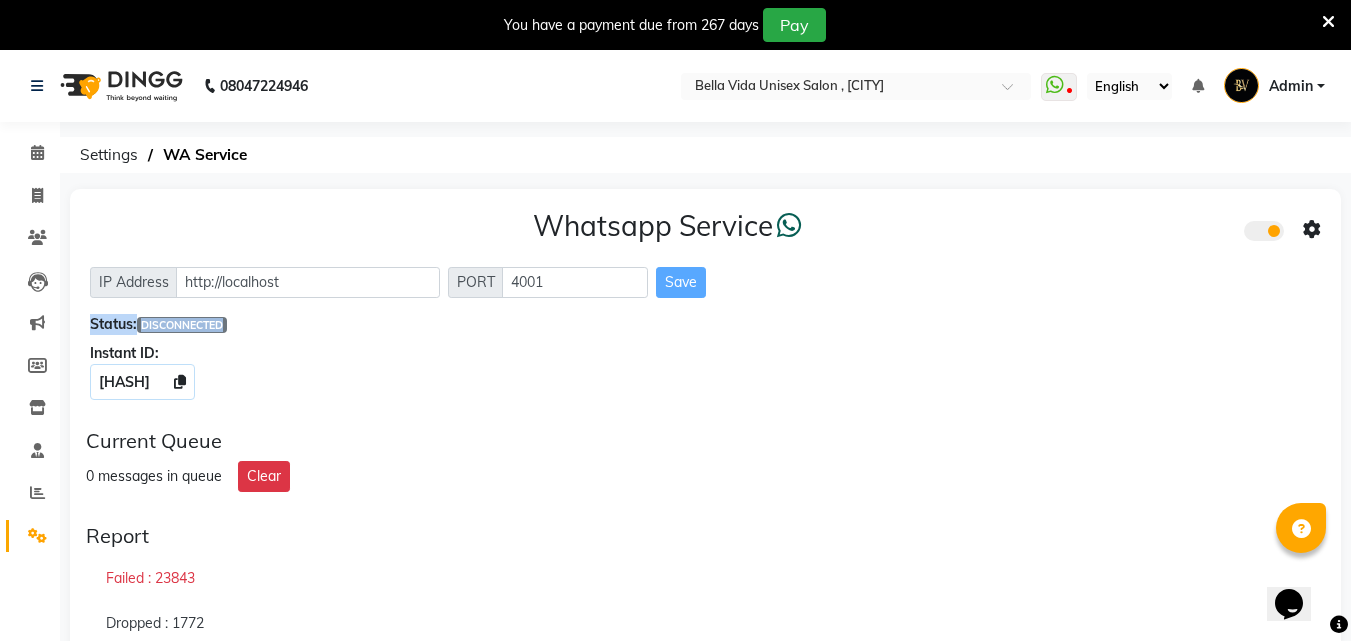 click on "Whatsapp Service  IP Address http://localhost PORT 4001 Save Status:  DISCONNECTED Instant ID: $2b$10$C0rltpI8.OhGlNBgV0ENNO4RjXgZ2.044KXSWwEtv0oVuhJFBHewC" 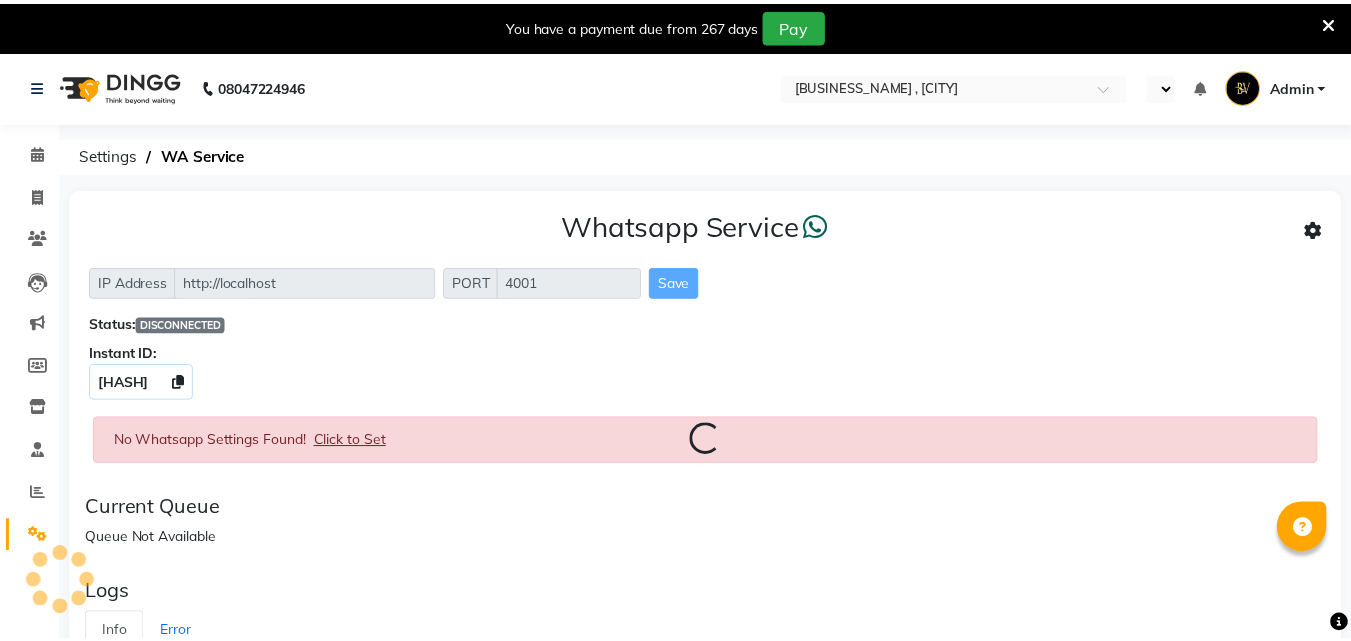 scroll, scrollTop: 0, scrollLeft: 0, axis: both 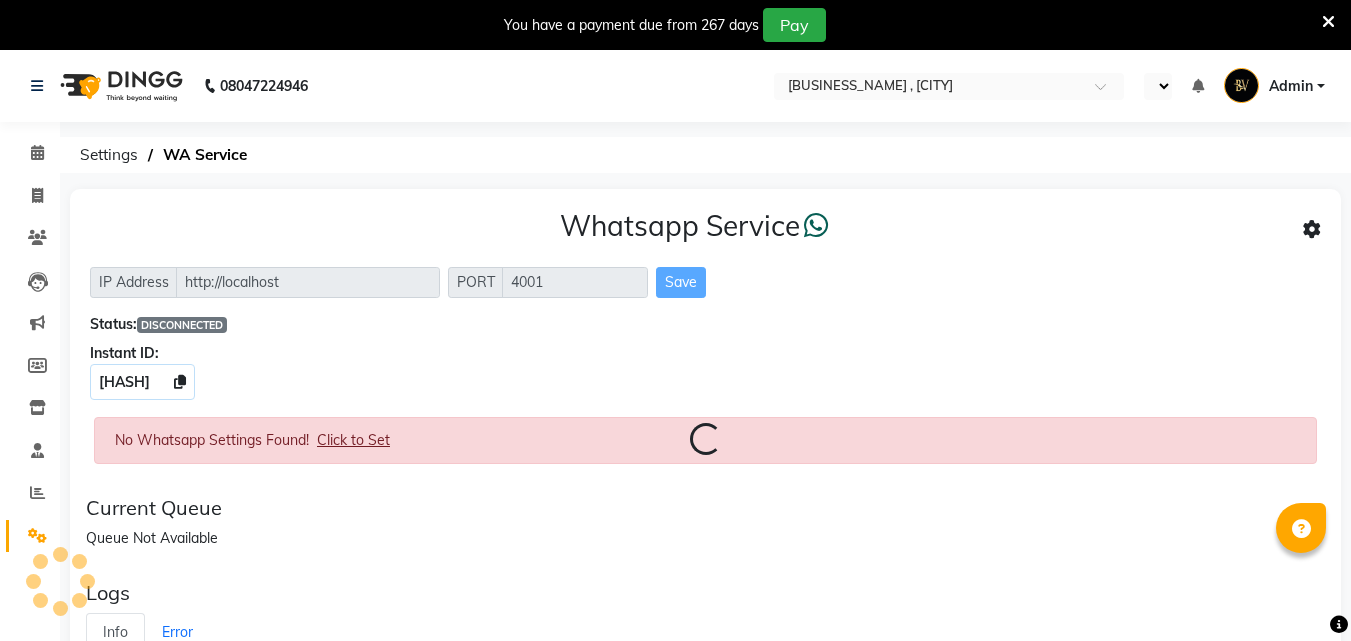 select on "en" 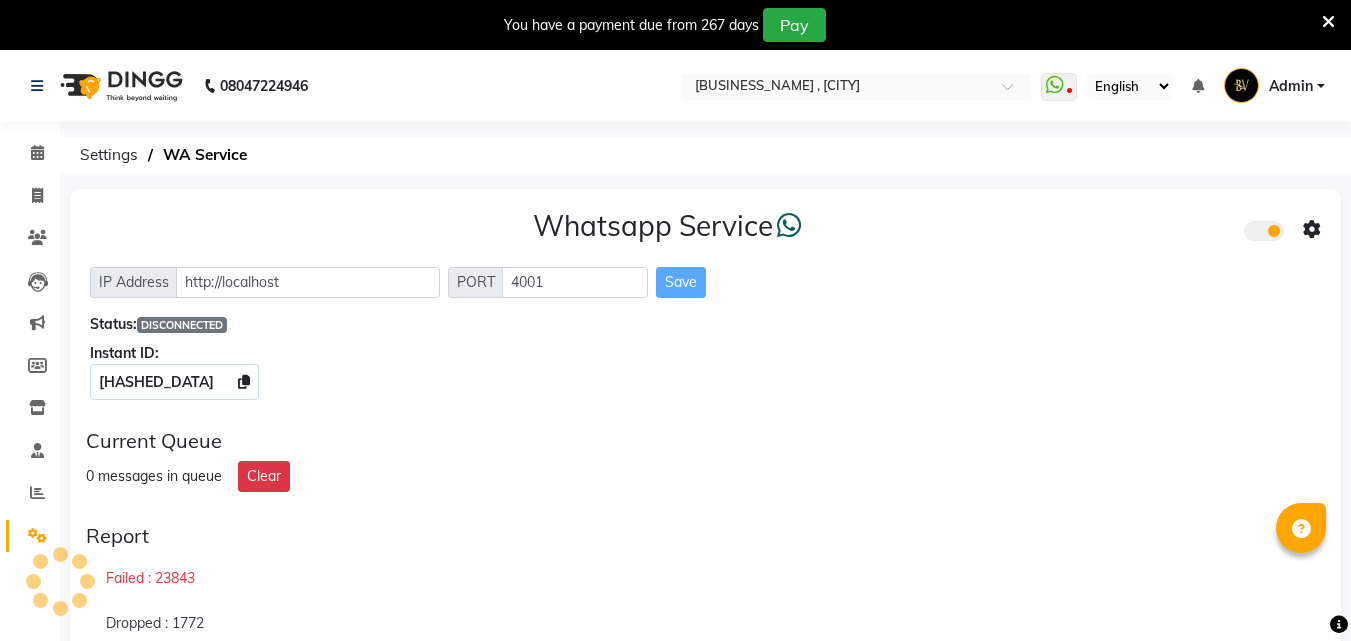 scroll, scrollTop: 0, scrollLeft: 0, axis: both 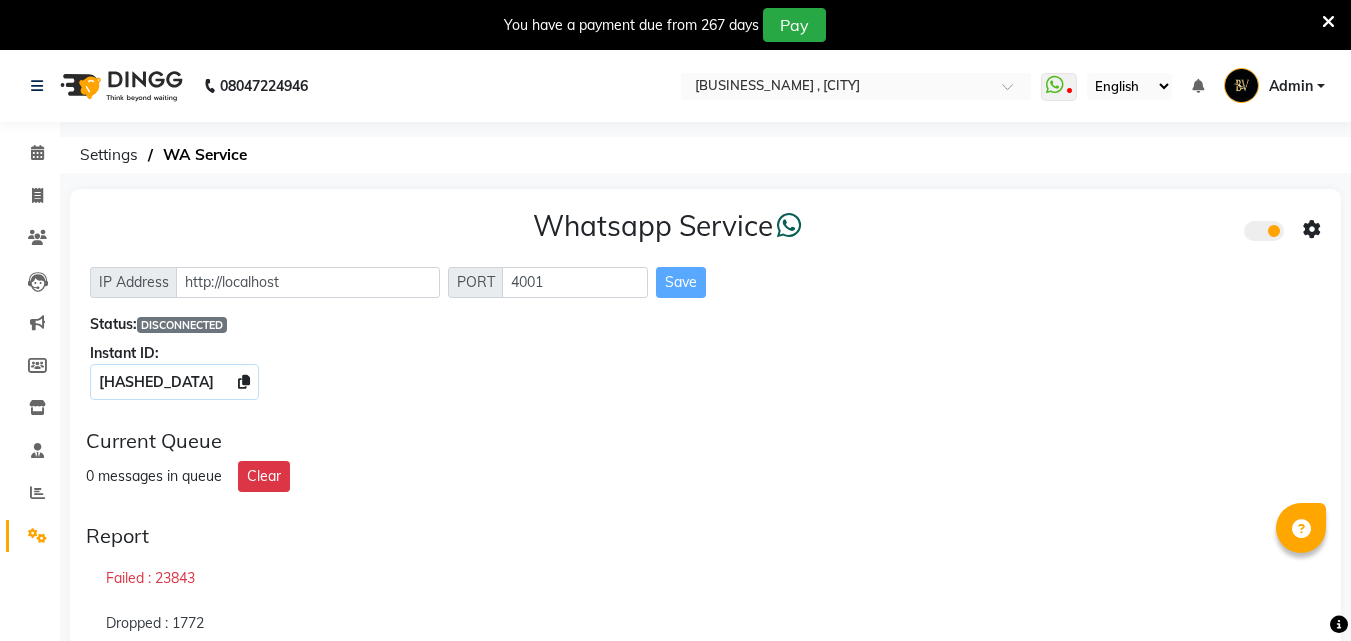 click on "Save" 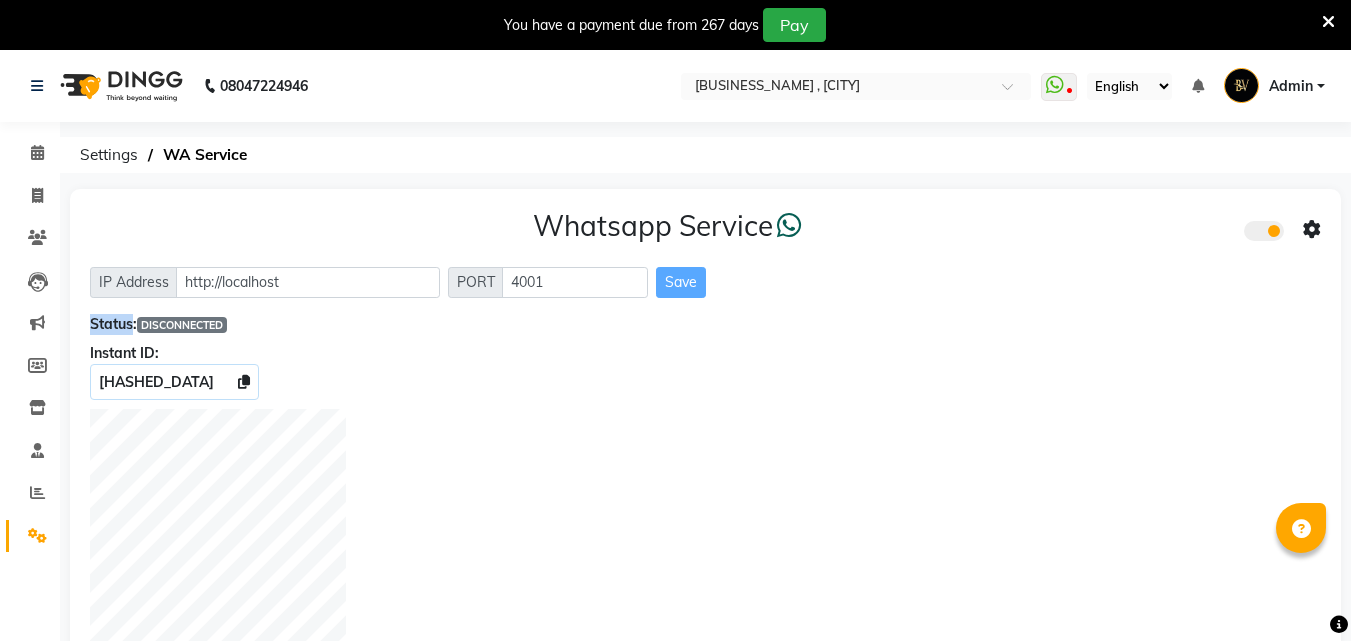 click on "Save" 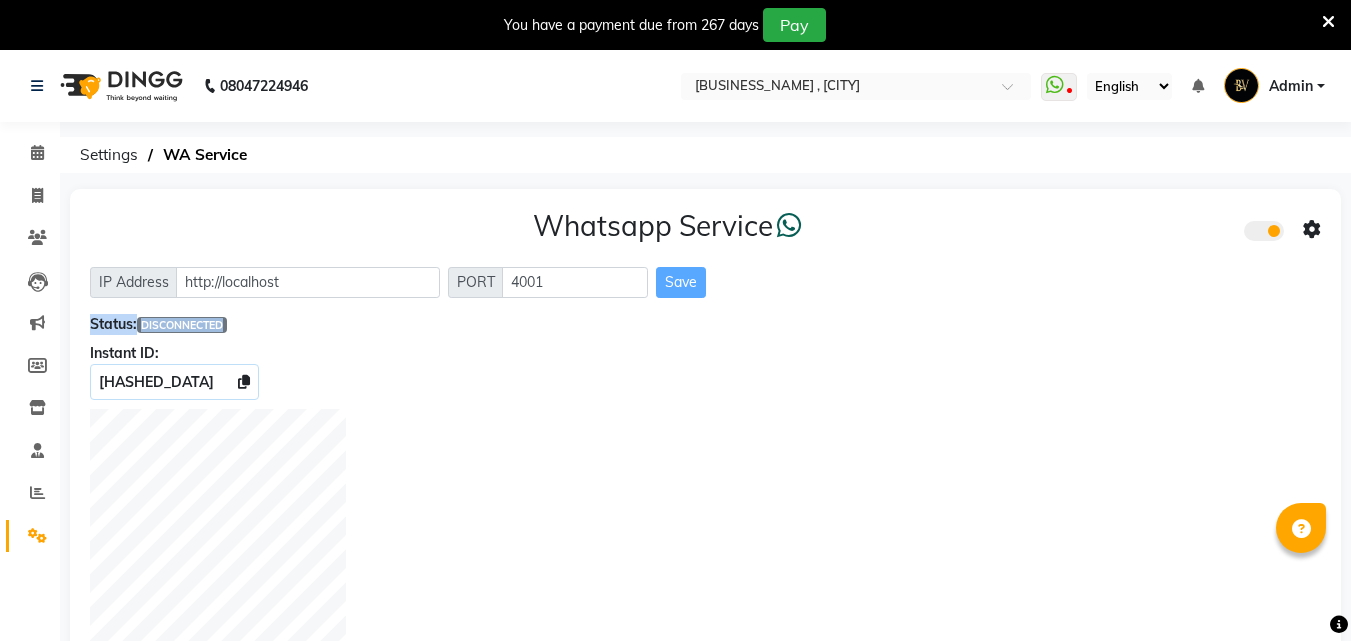click on "Save" 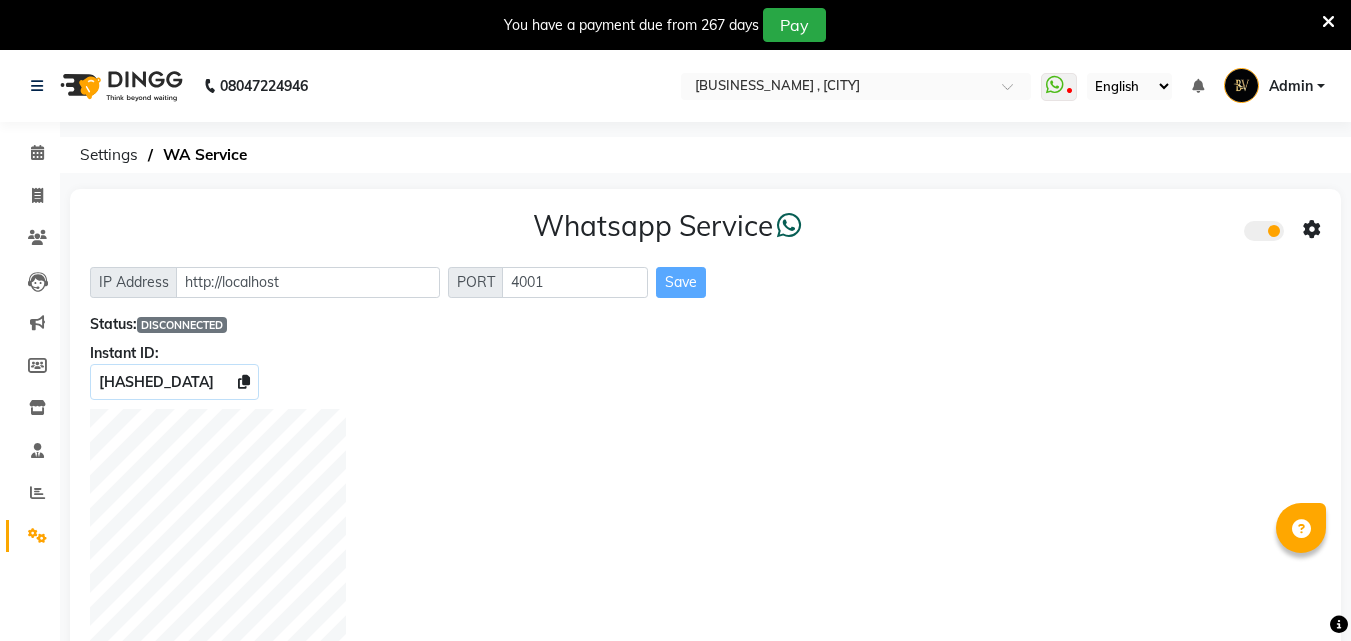 click 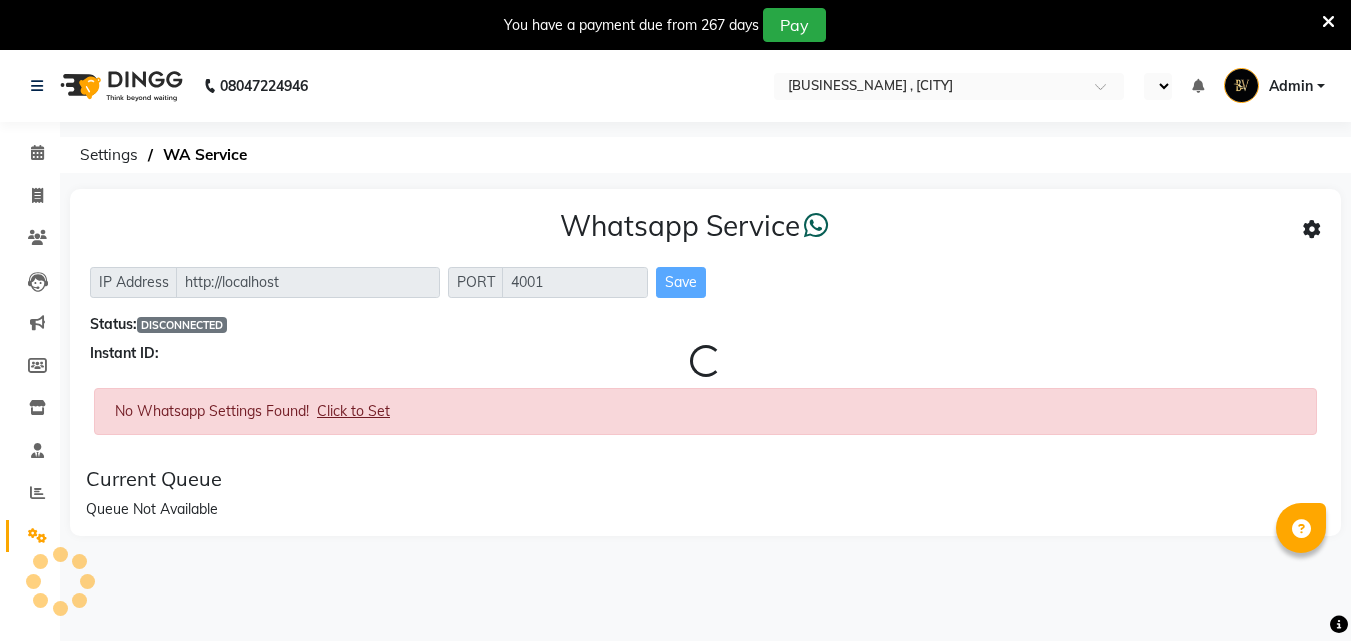 scroll, scrollTop: 0, scrollLeft: 0, axis: both 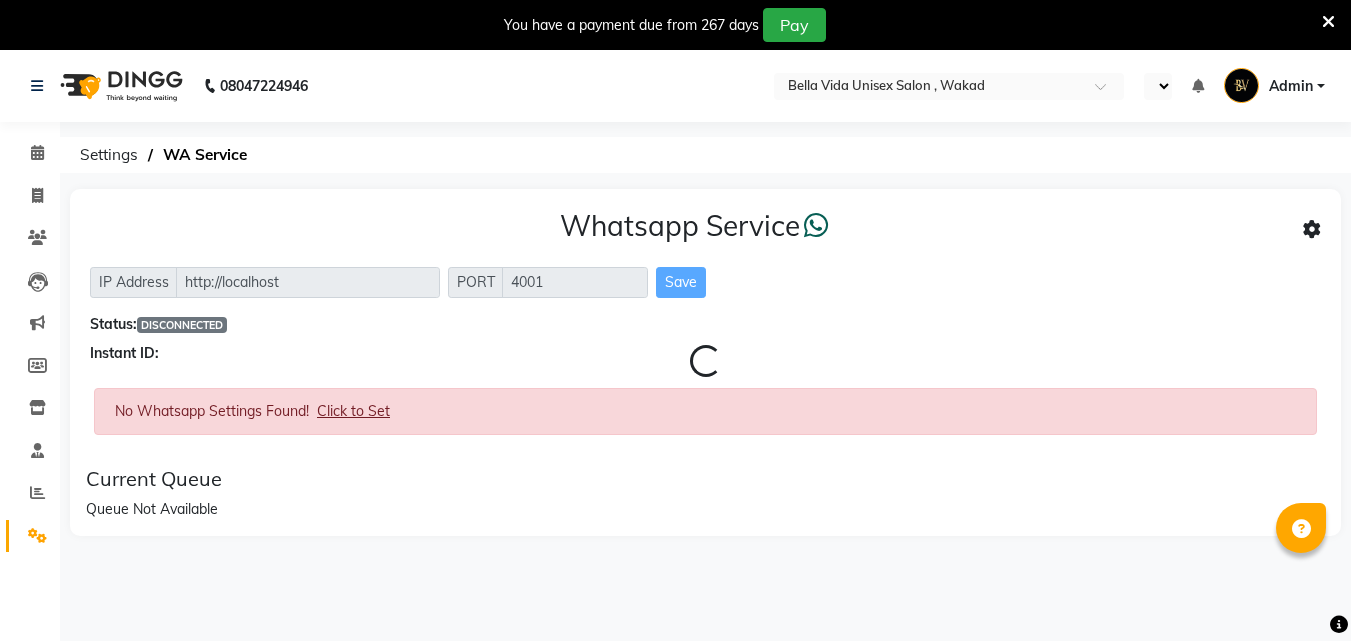 select on "en" 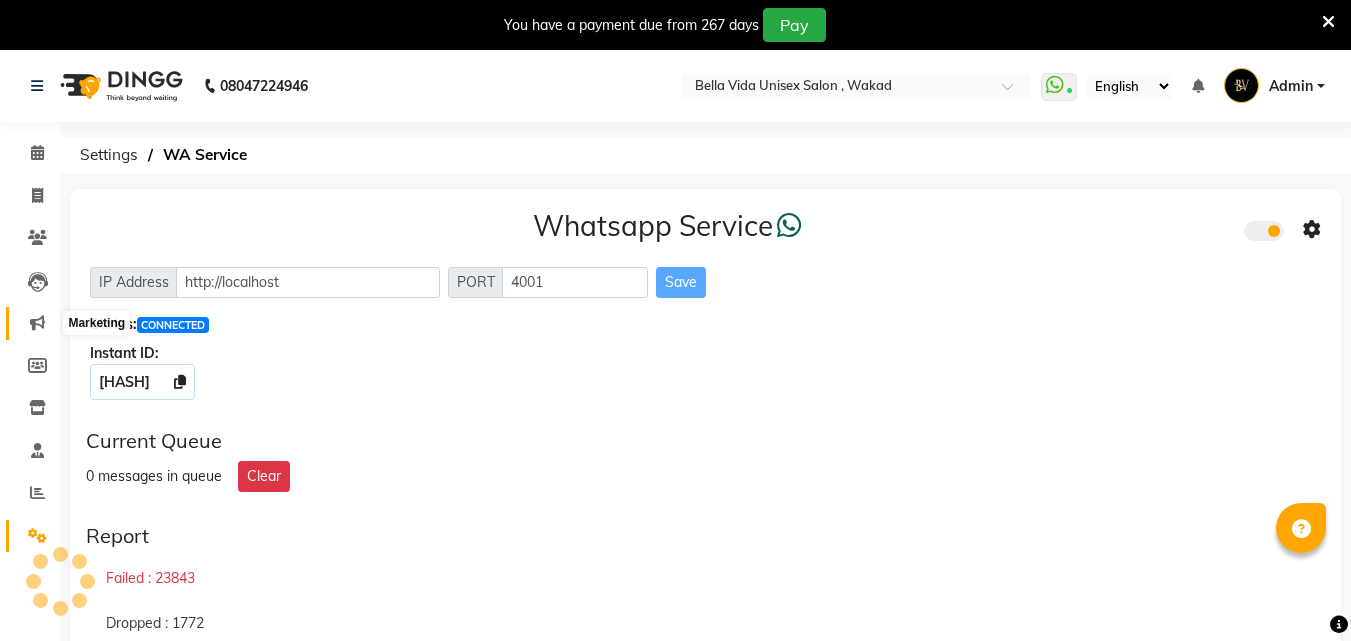 click 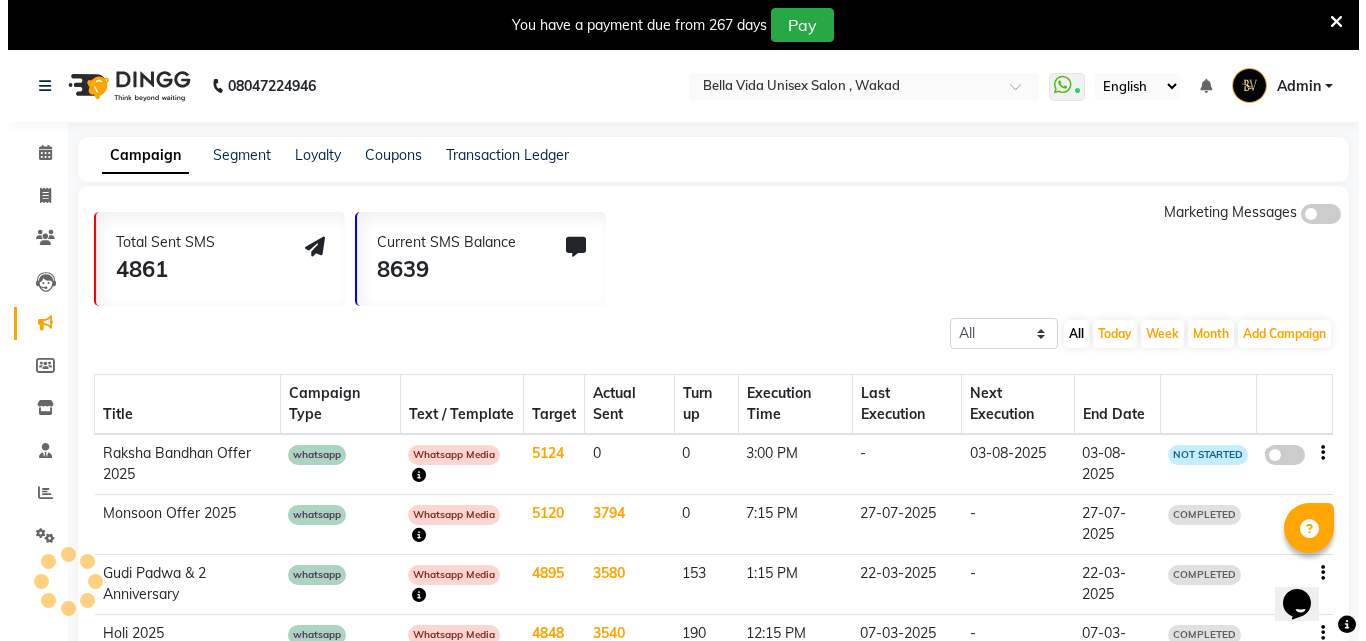 scroll, scrollTop: 0, scrollLeft: 0, axis: both 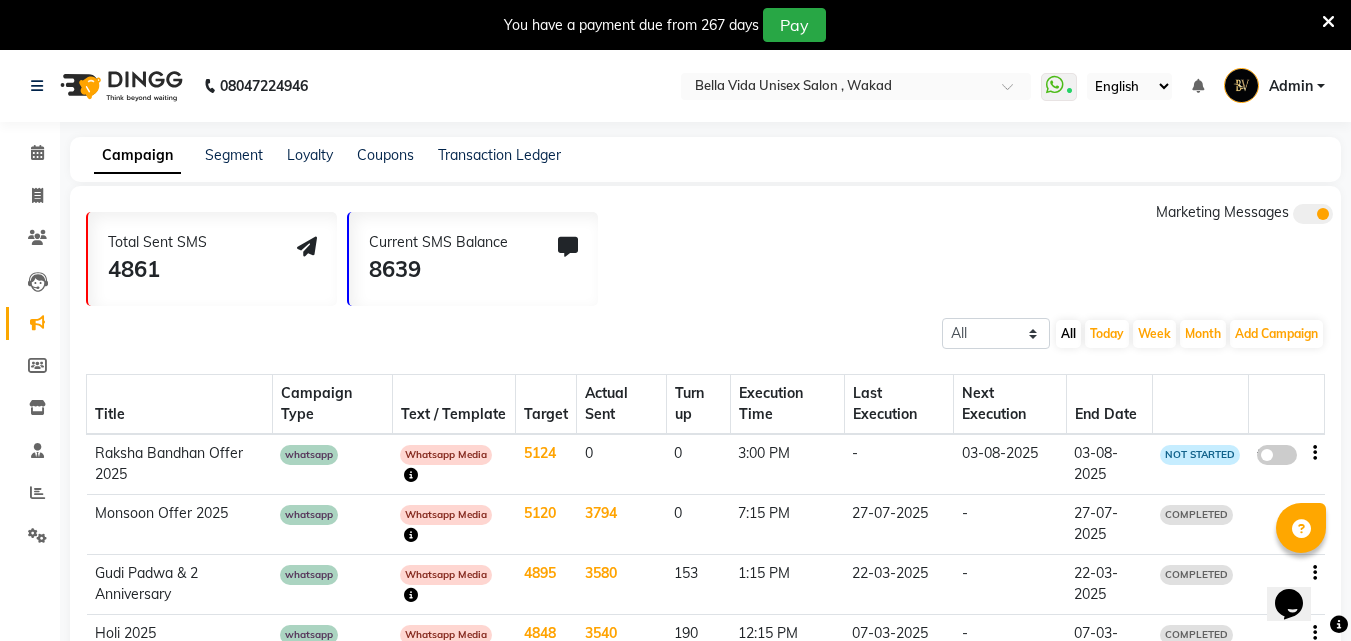 drag, startPoint x: 417, startPoint y: 470, endPoint x: 406, endPoint y: 479, distance: 14.21267 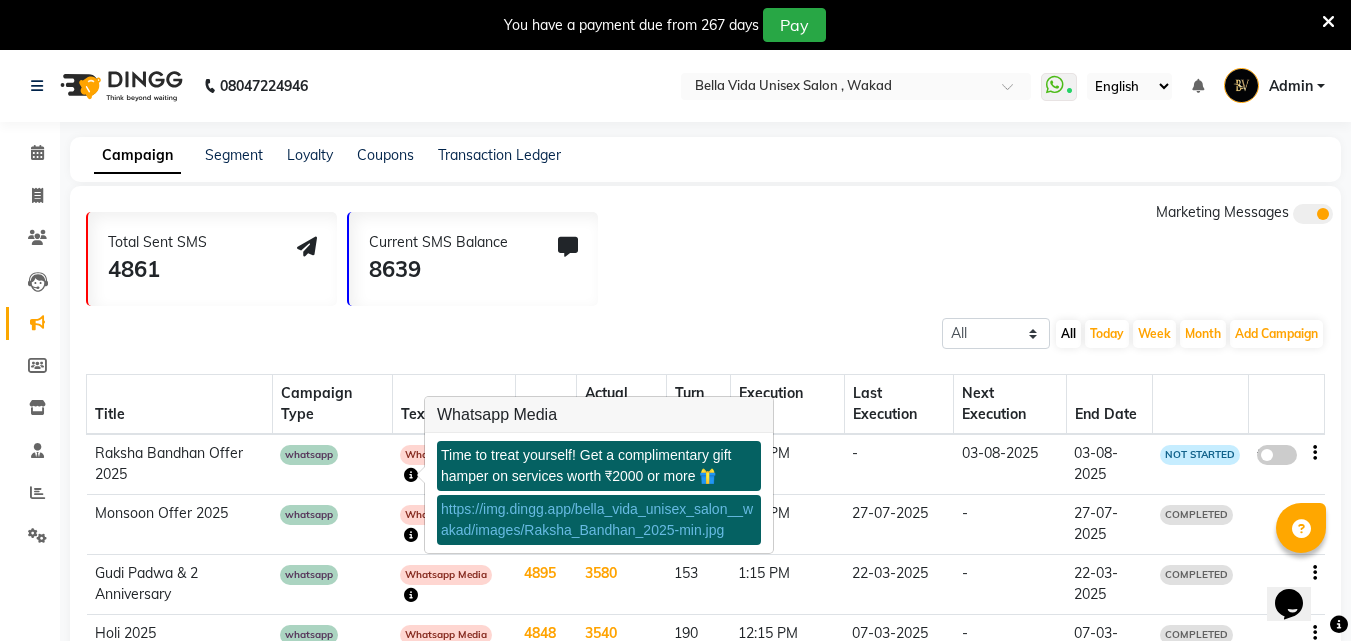 click on "https://img.dingg.app/bella_vida_unisex_salon__wakad/images/Raksha_Bandhan_2025-min.jpg" at bounding box center (597, 519) 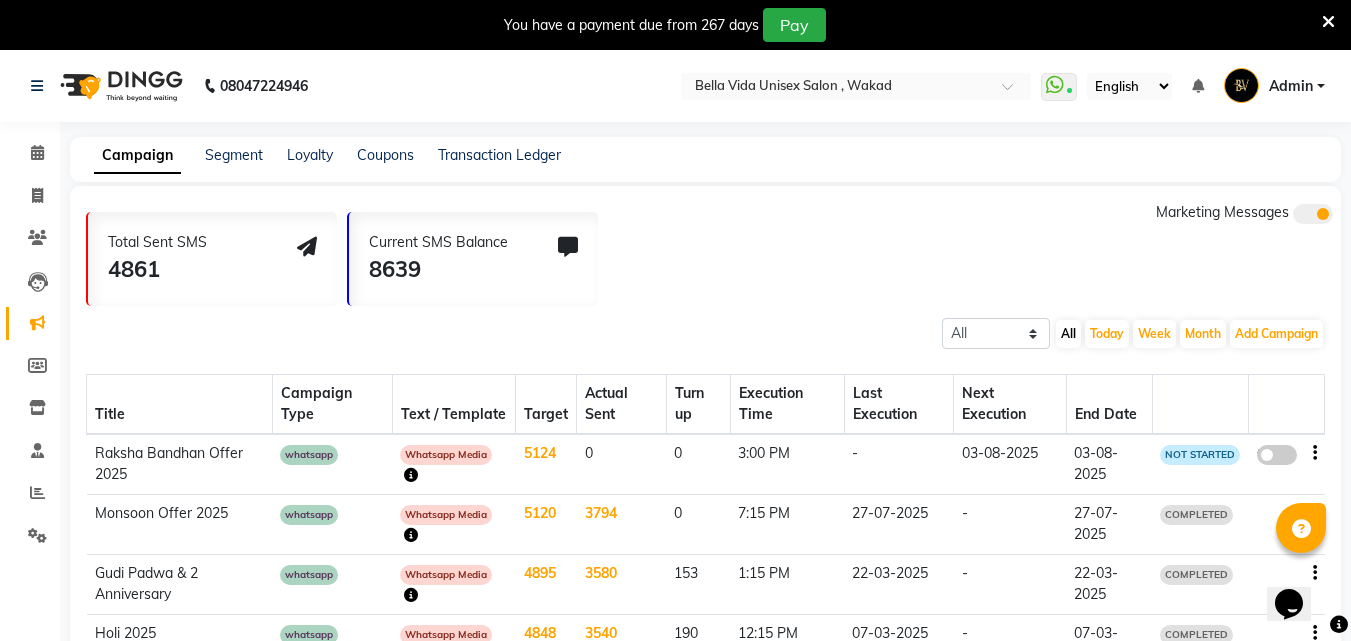 click 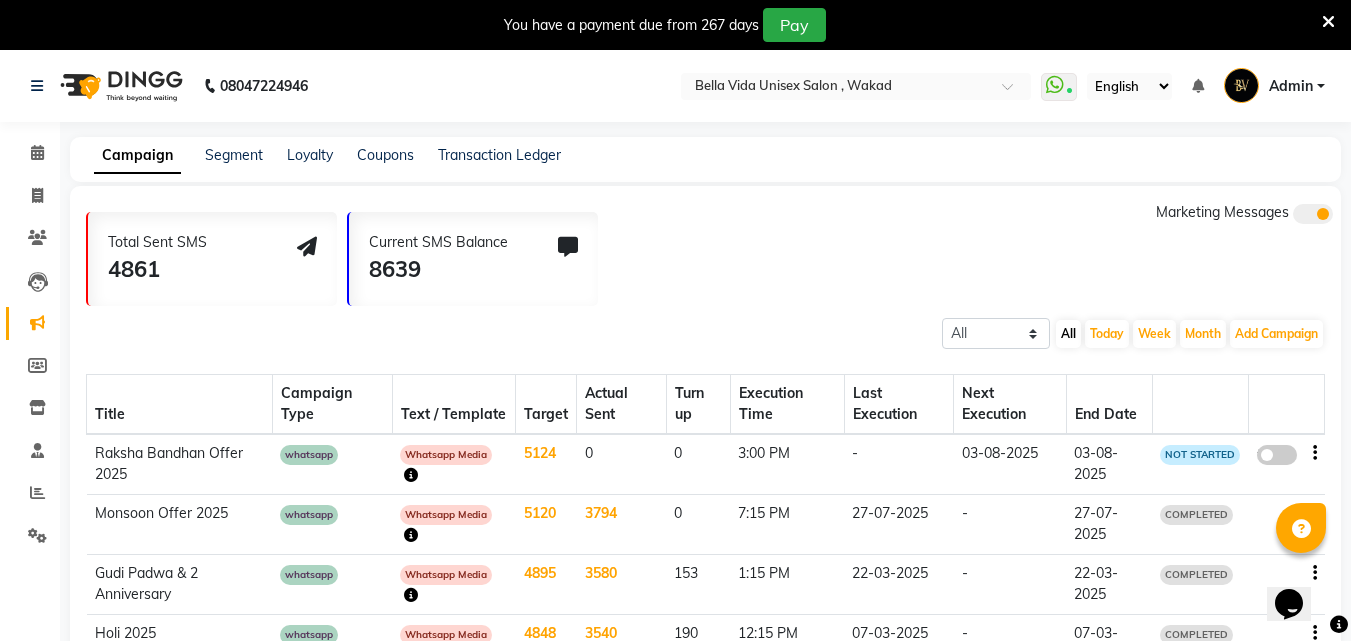 click on "false" 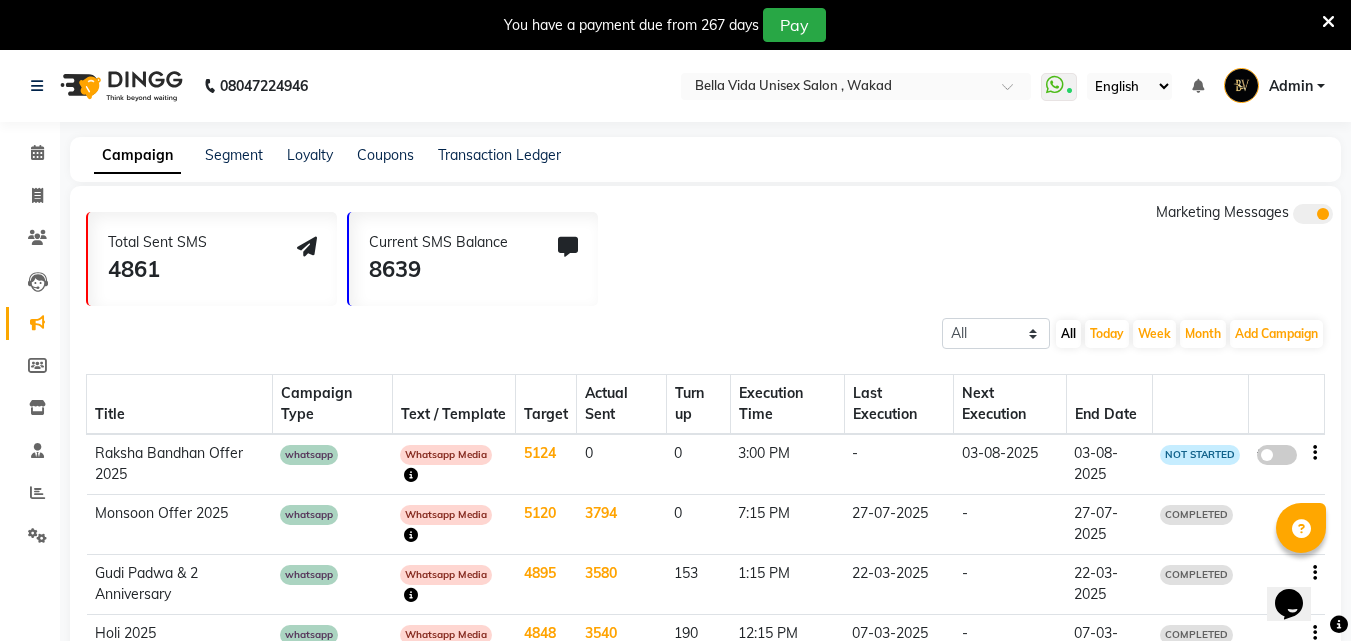 select on "3" 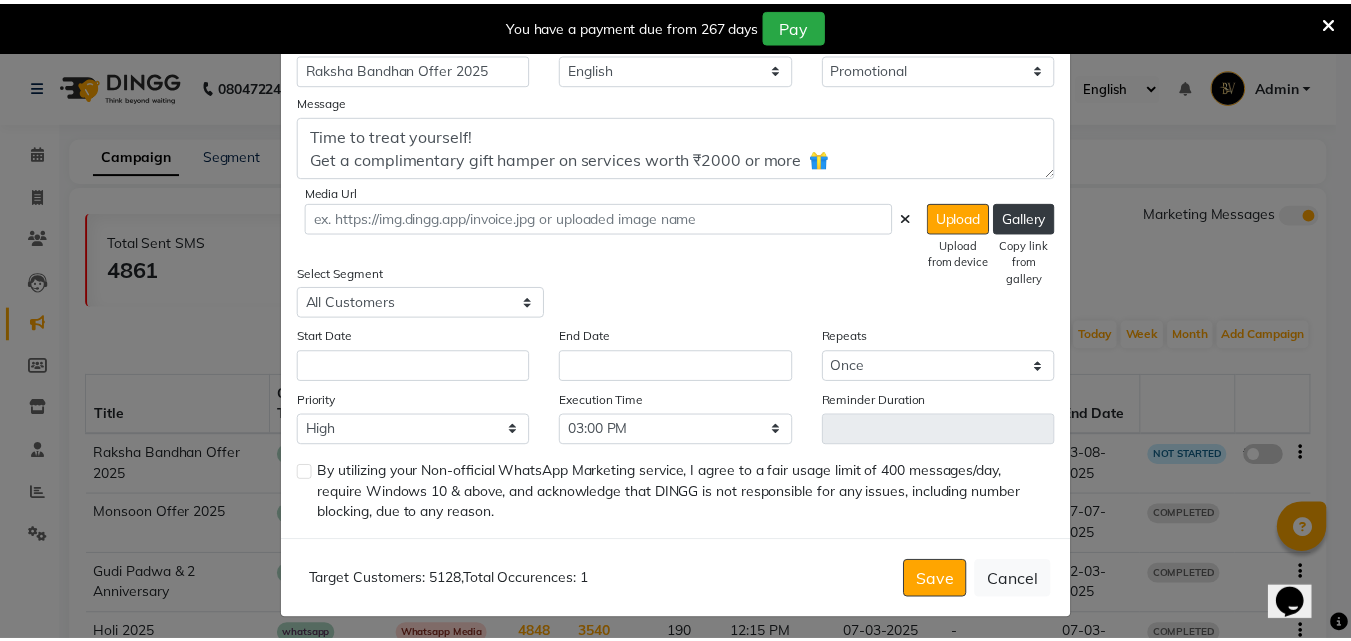 scroll, scrollTop: 454, scrollLeft: 0, axis: vertical 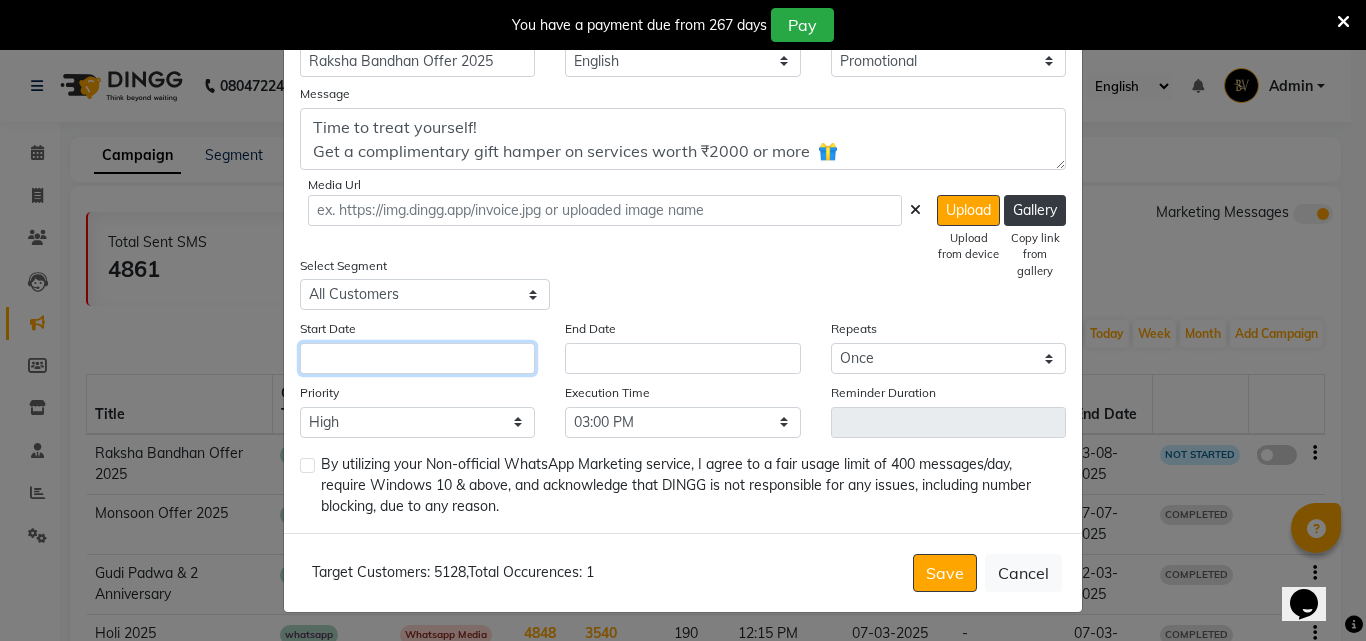 click 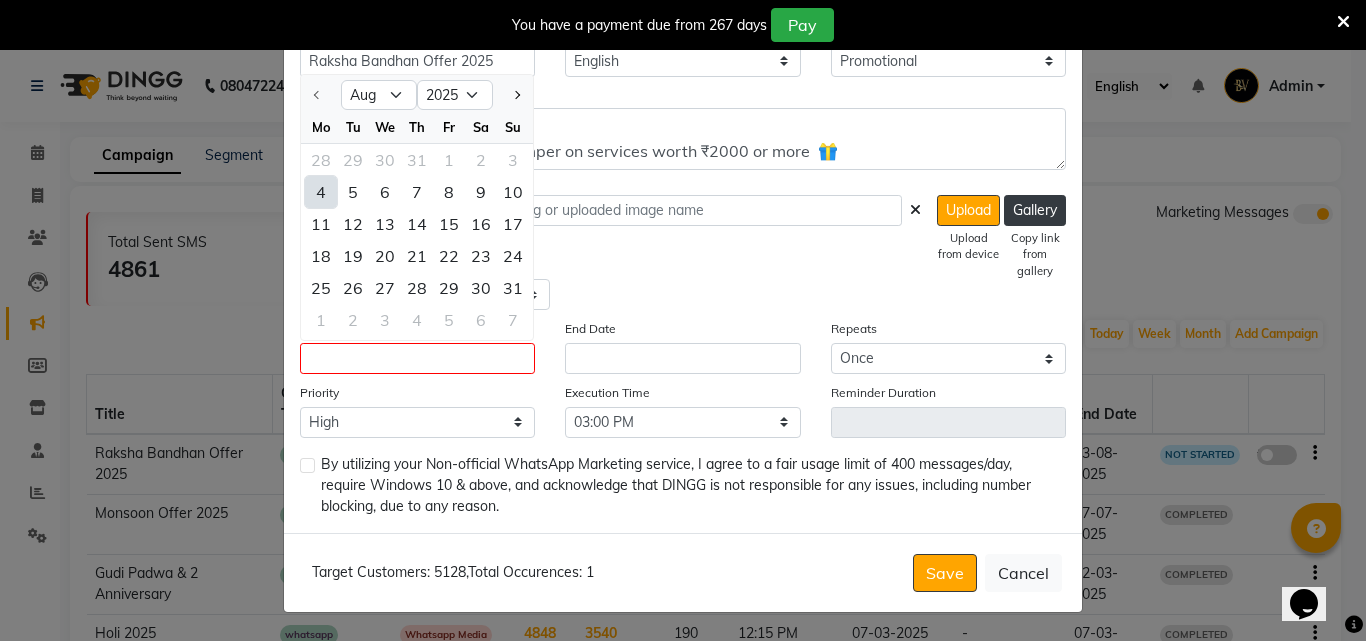 click on "4" 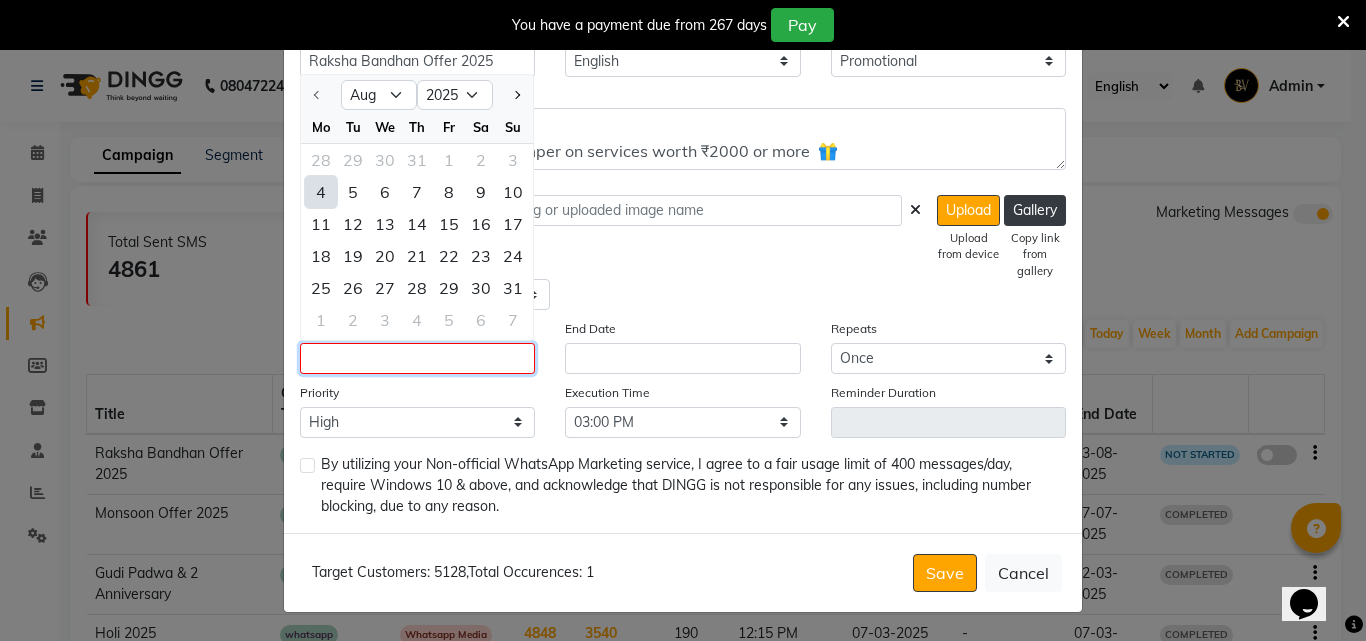 type on "04-08-2025" 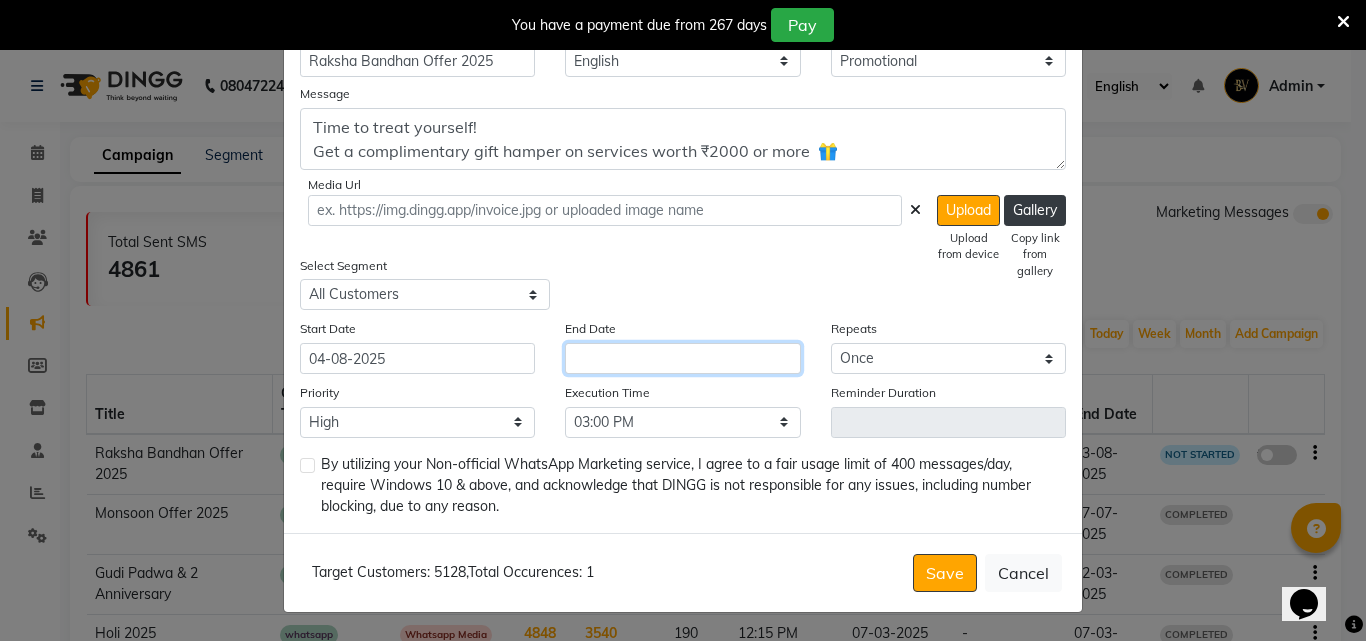 click 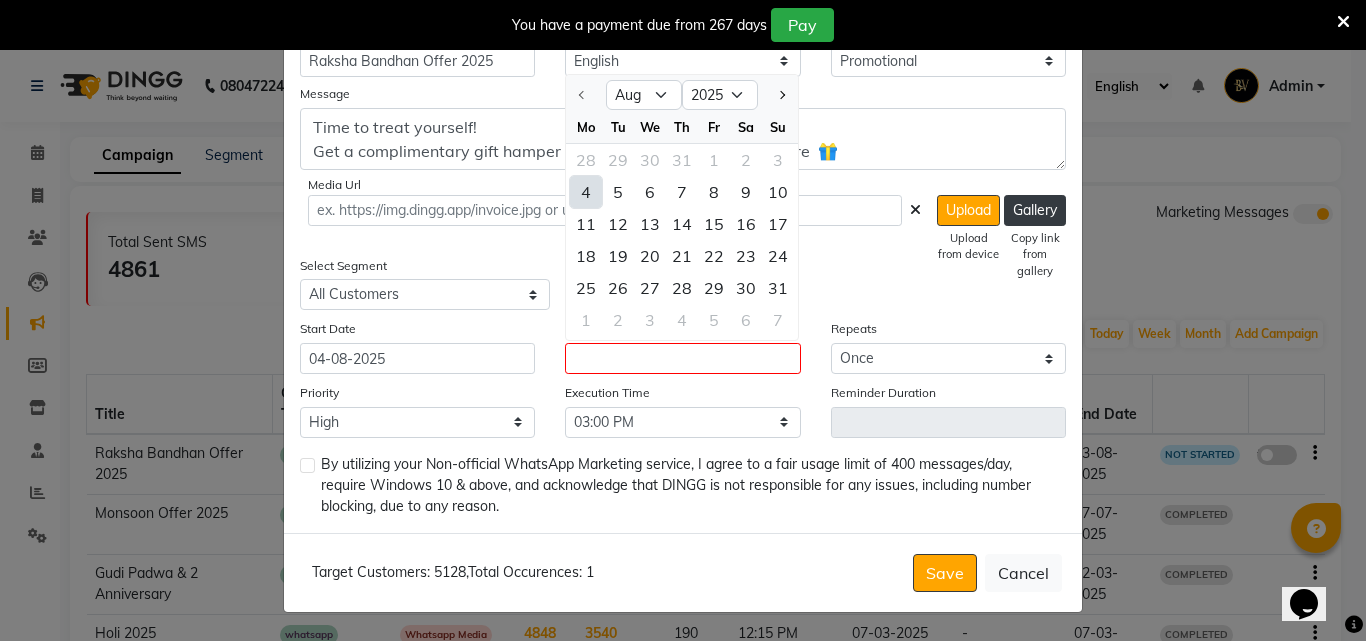 click on "4" 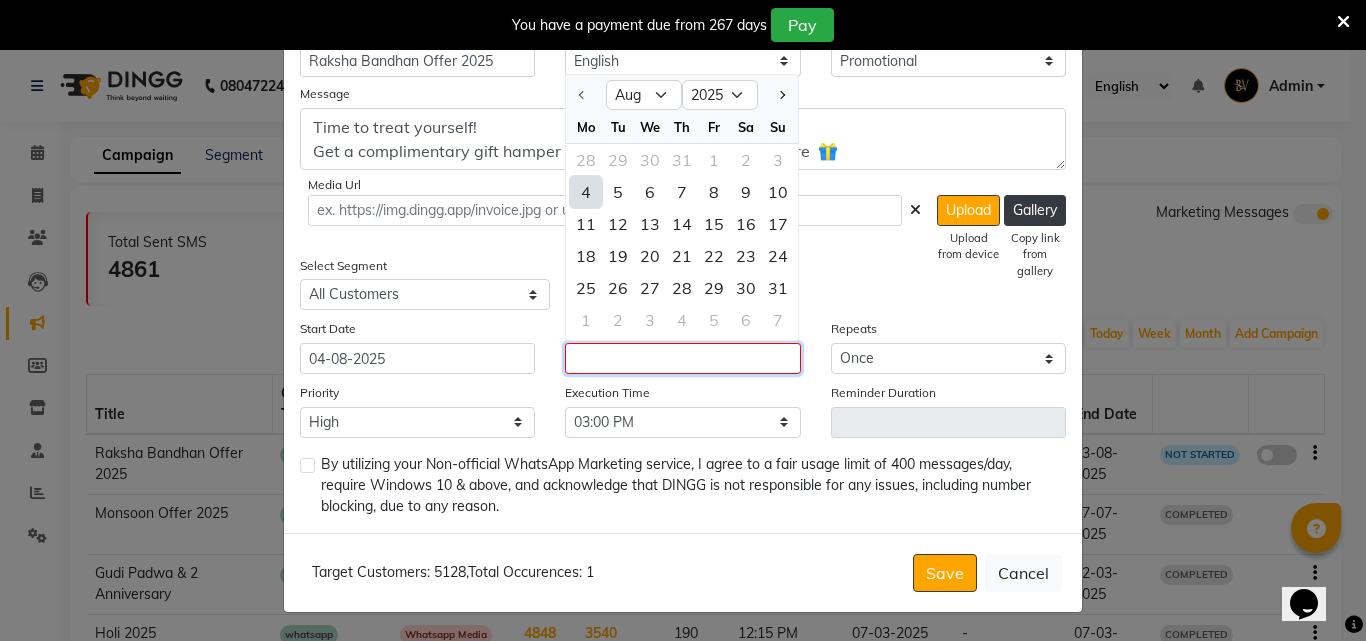 type on "04-08-2025" 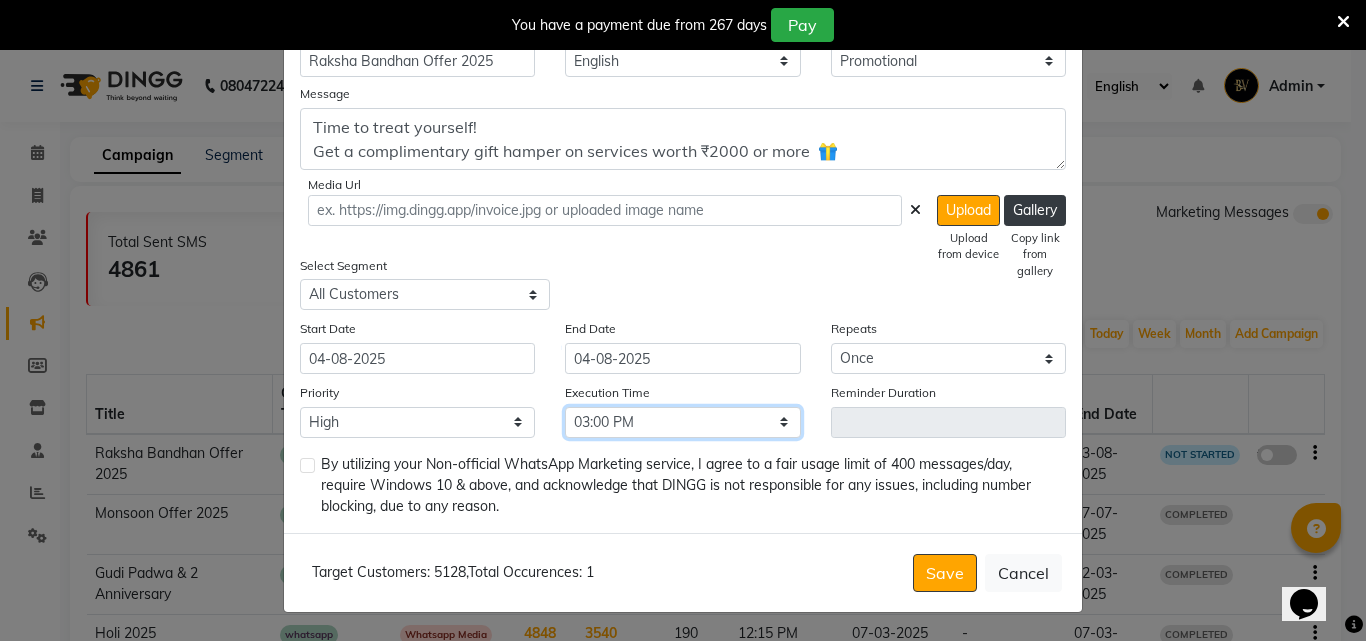click on "Select 09:00 AM 09:15 AM 09:30 AM 09:45 AM 10:00 AM 10:15 AM 10:30 AM 10:45 AM 11:00 AM 11:15 AM 11:30 AM 11:45 AM 12:00 PM 12:15 PM 12:30 PM 12:45 PM 01:00 PM 01:15 PM 01:30 PM 01:45 PM 02:00 PM 02:15 PM 02:30 PM 02:45 PM 03:00 PM 03:15 PM 03:30 PM 03:45 PM 04:00 PM 04:15 PM 04:30 PM 04:45 PM 05:00 PM 05:15 PM 05:30 PM 05:45 PM 06:00 PM 06:15 PM 06:30 PM 06:45 PM 07:00 PM 07:15 PM 07:30 PM 07:45 PM 08:00 PM 08:15 PM 08:30 PM 08:45 PM 09:00 PM 09:15 PM 09:30 PM 09:45 PM" at bounding box center [682, 422] 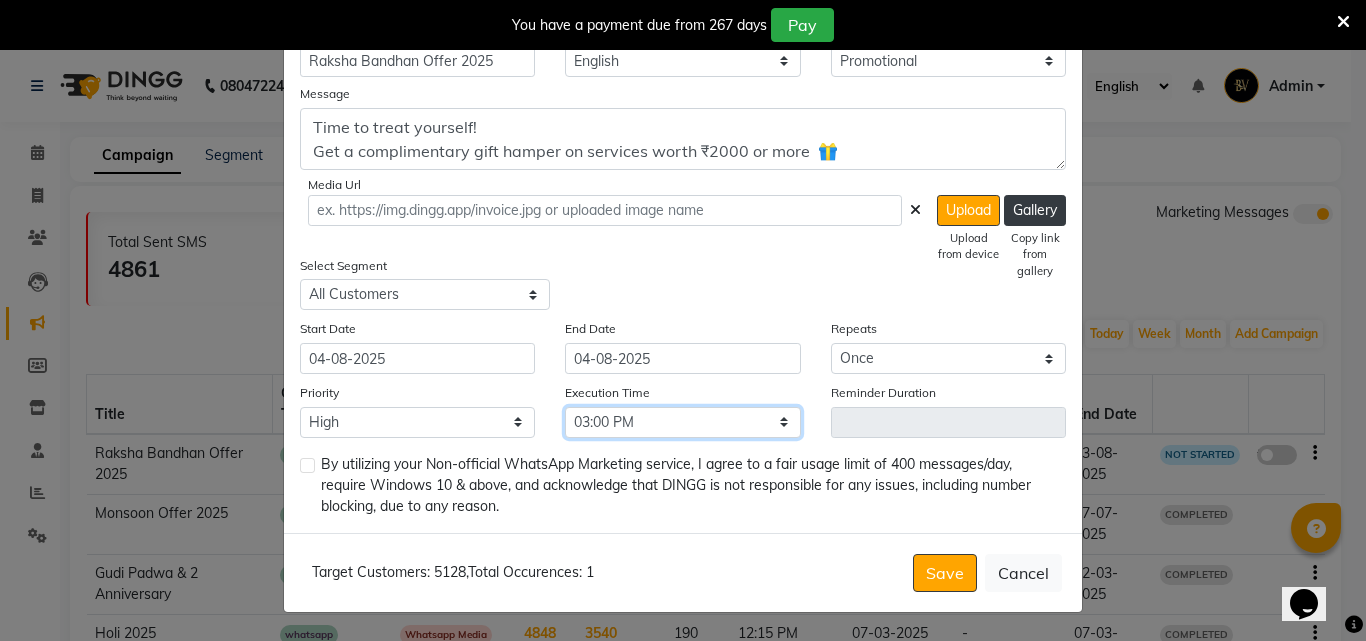 select on "975" 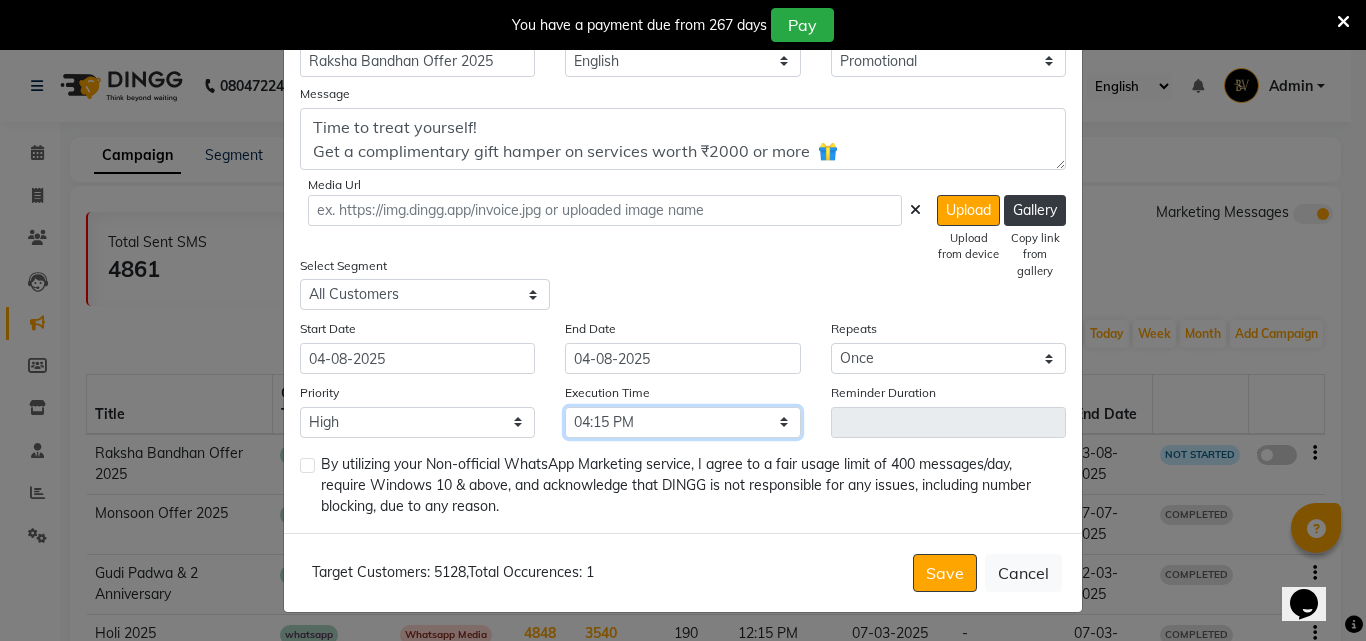 click on "Select 09:00 AM 09:15 AM 09:30 AM 09:45 AM 10:00 AM 10:15 AM 10:30 AM 10:45 AM 11:00 AM 11:15 AM 11:30 AM 11:45 AM 12:00 PM 12:15 PM 12:30 PM 12:45 PM 01:00 PM 01:15 PM 01:30 PM 01:45 PM 02:00 PM 02:15 PM 02:30 PM 02:45 PM 03:00 PM 03:15 PM 03:30 PM 03:45 PM 04:00 PM 04:15 PM 04:30 PM 04:45 PM 05:00 PM 05:15 PM 05:30 PM 05:45 PM 06:00 PM 06:15 PM 06:30 PM 06:45 PM 07:00 PM 07:15 PM 07:30 PM 07:45 PM 08:00 PM 08:15 PM 08:30 PM 08:45 PM 09:00 PM 09:15 PM 09:30 PM 09:45 PM" at bounding box center (682, 422) 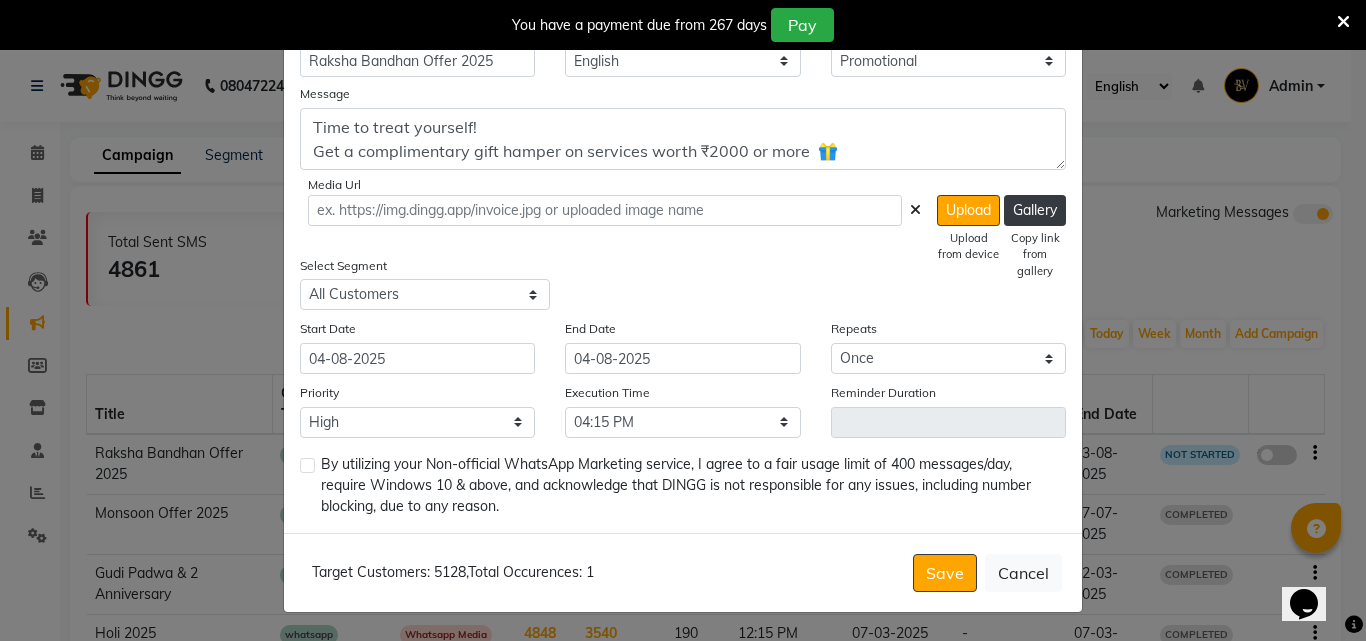click 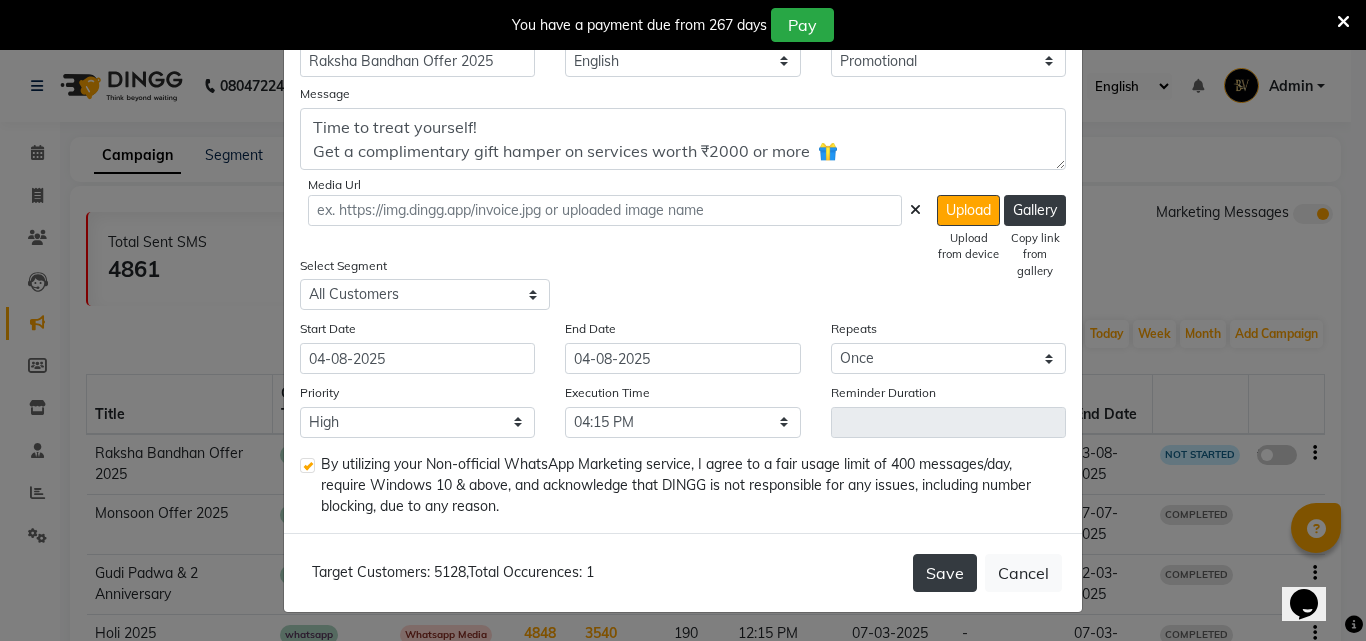 click on "Save" 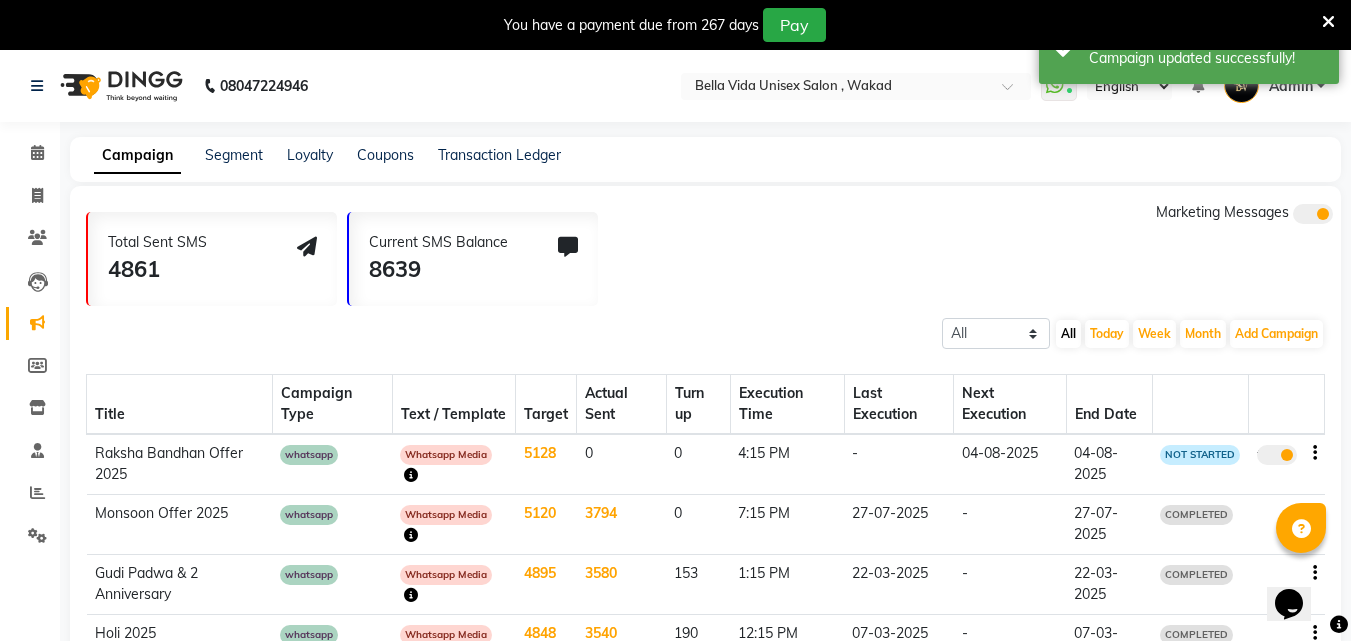 click on "Whatsapp Media" 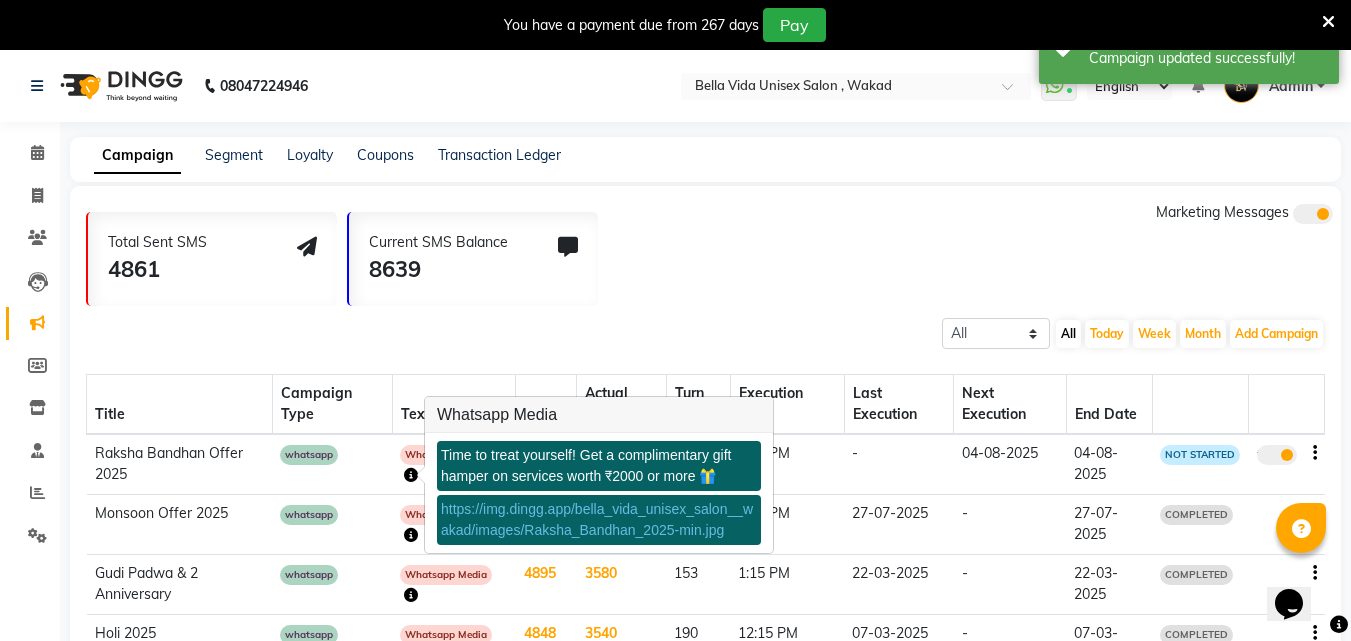 click on "https://img.dingg.app/bella_vida_unisex_salon__wakad/images/Raksha_Bandhan_2025-min.jpg" at bounding box center [597, 519] 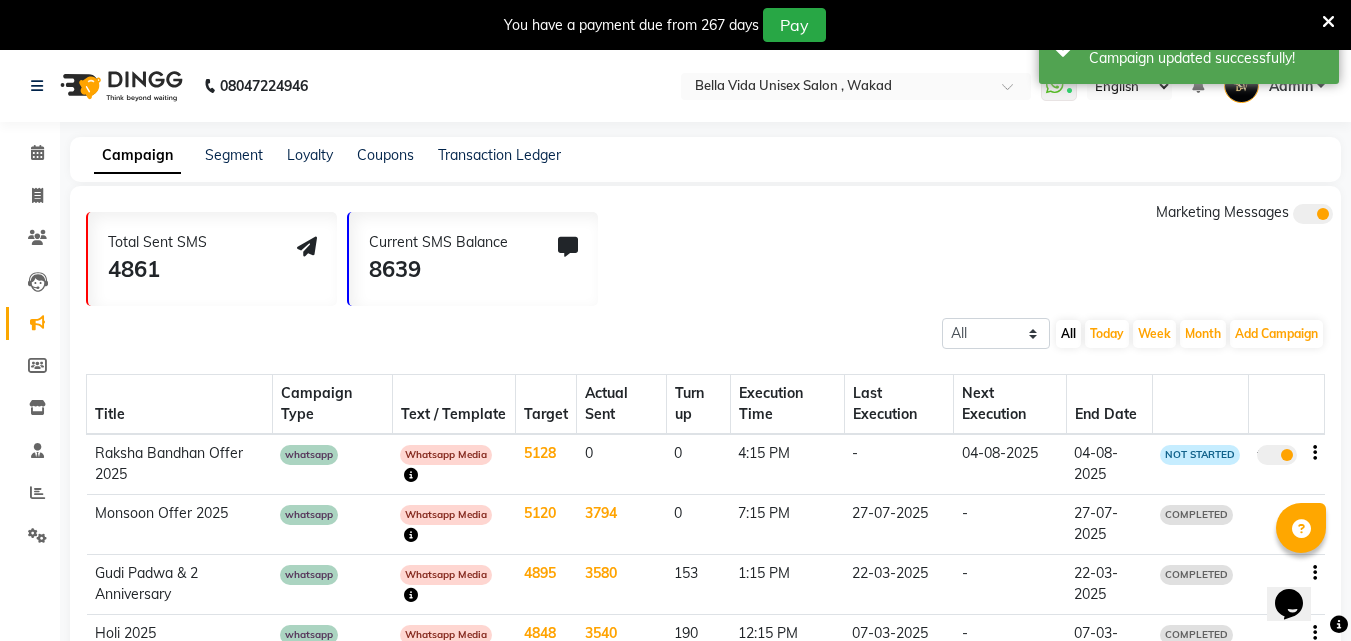 click on "Total Sent SMS 4861 Current SMS Balance 8639 Marketing Messages" 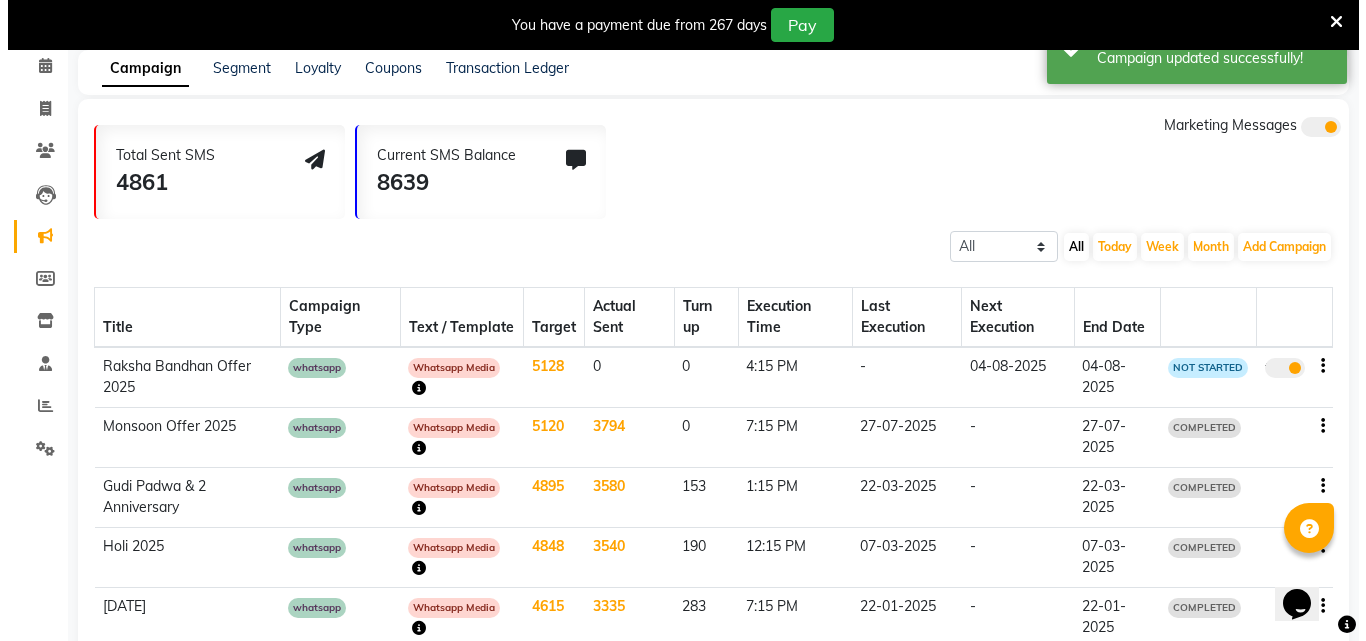scroll, scrollTop: 0, scrollLeft: 0, axis: both 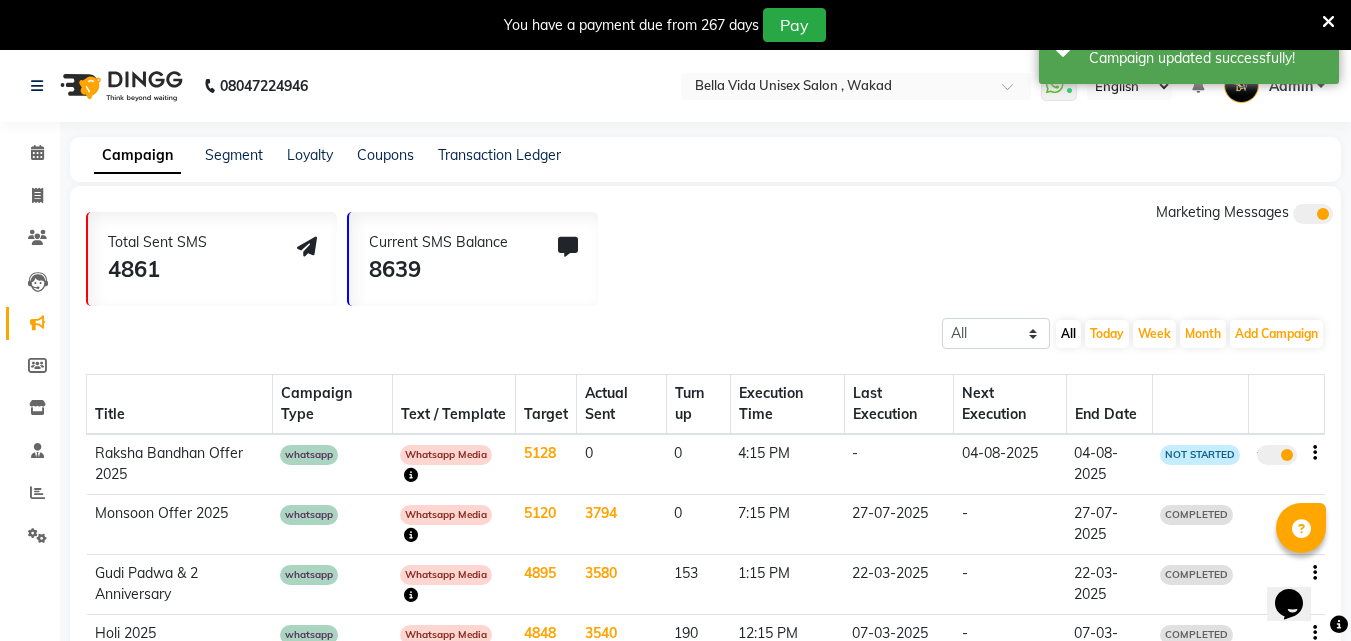 click at bounding box center (1328, 22) 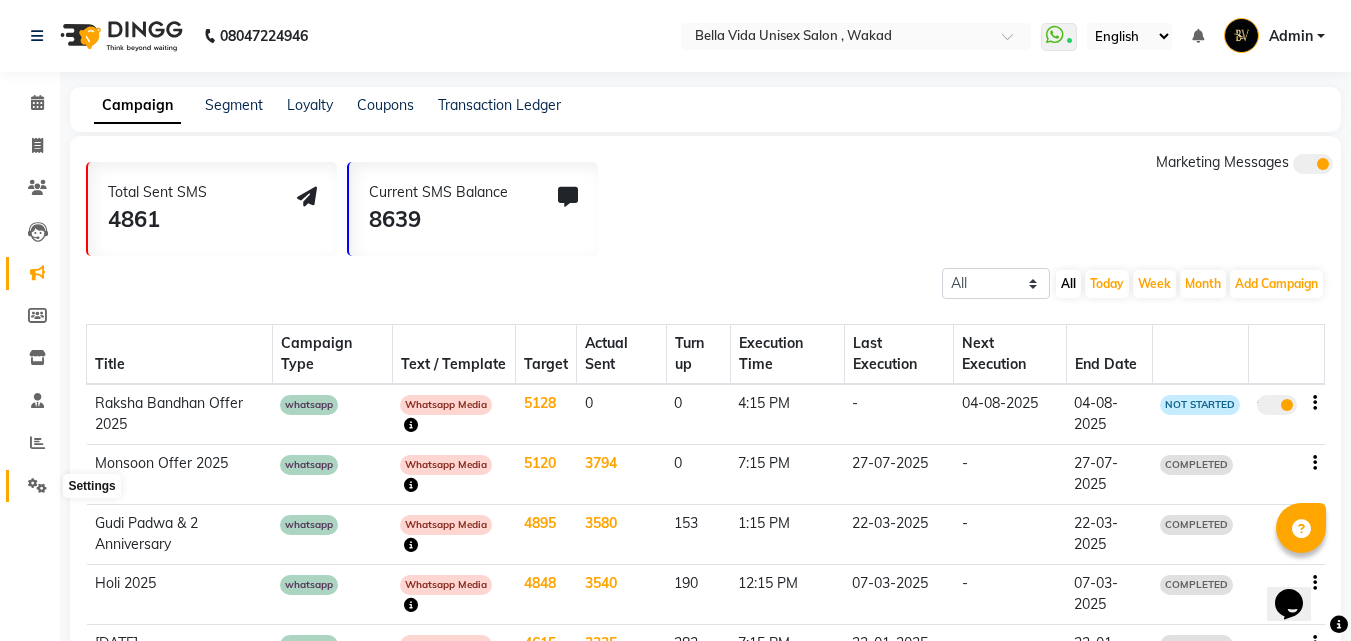 click 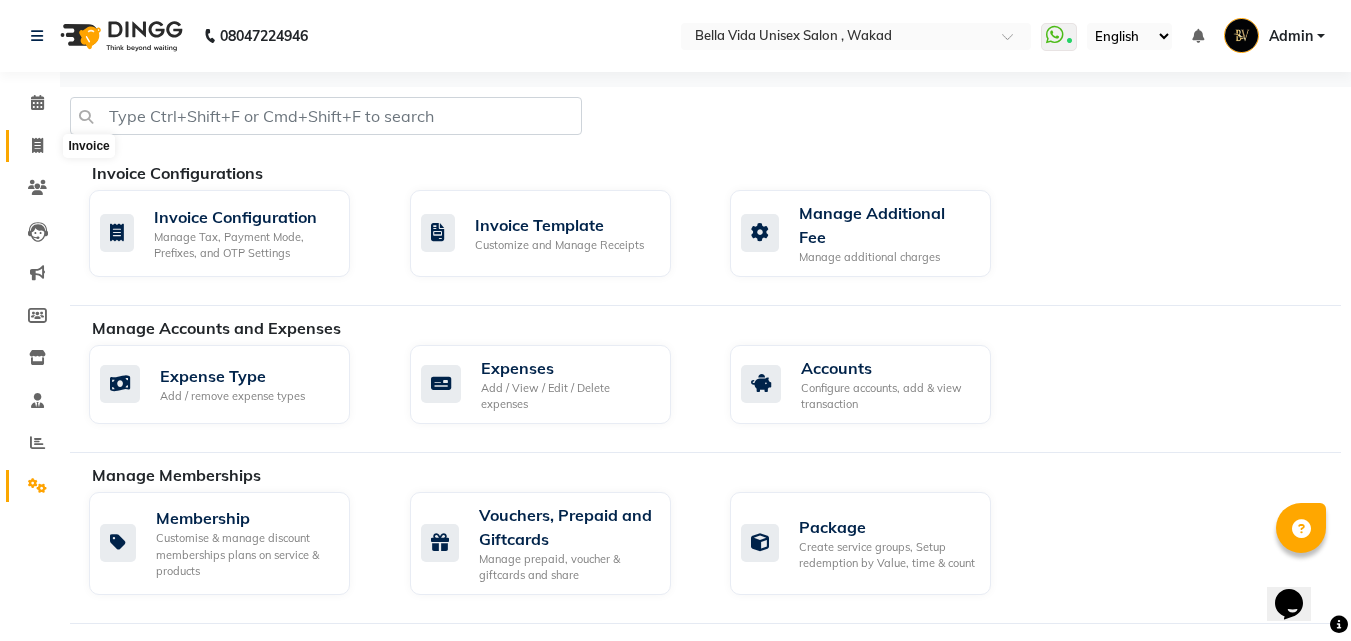 click 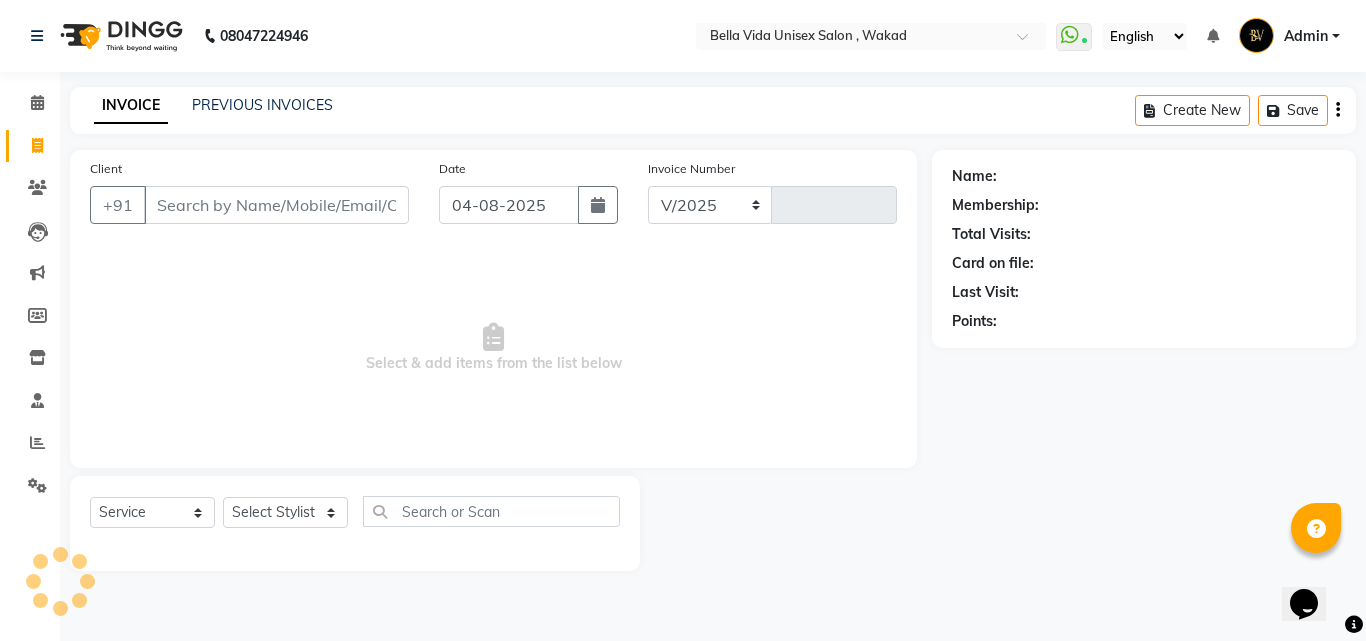 select on "5207" 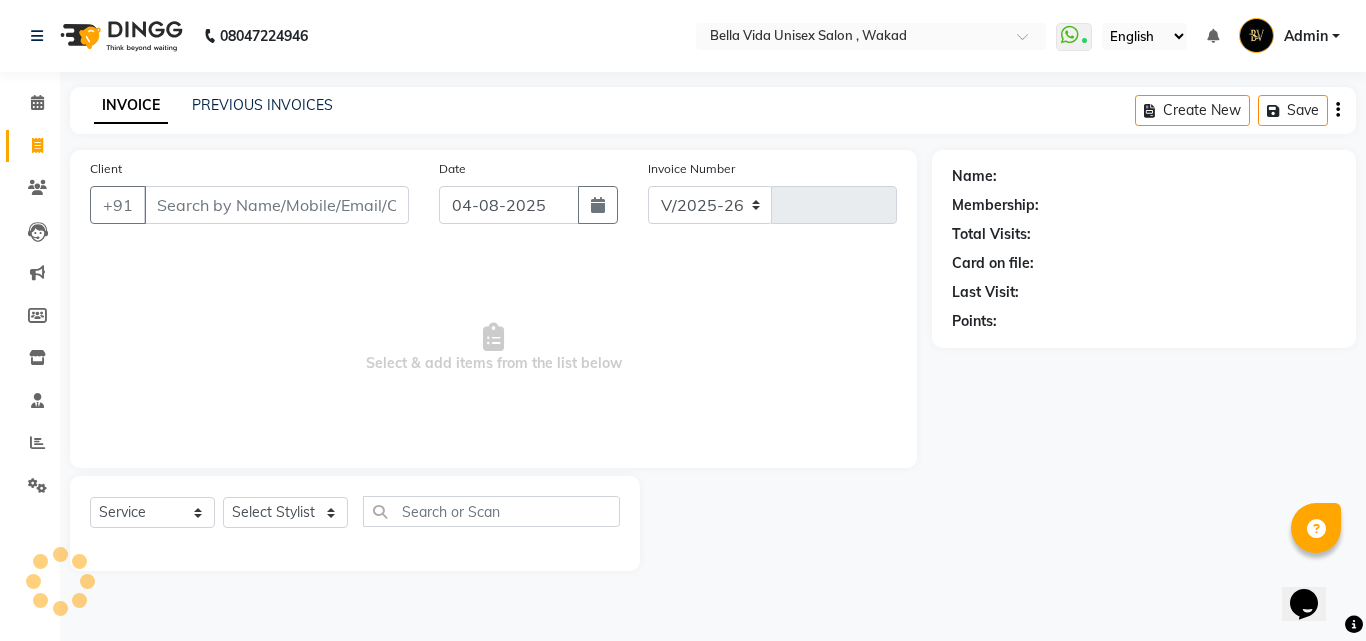 type on "0739" 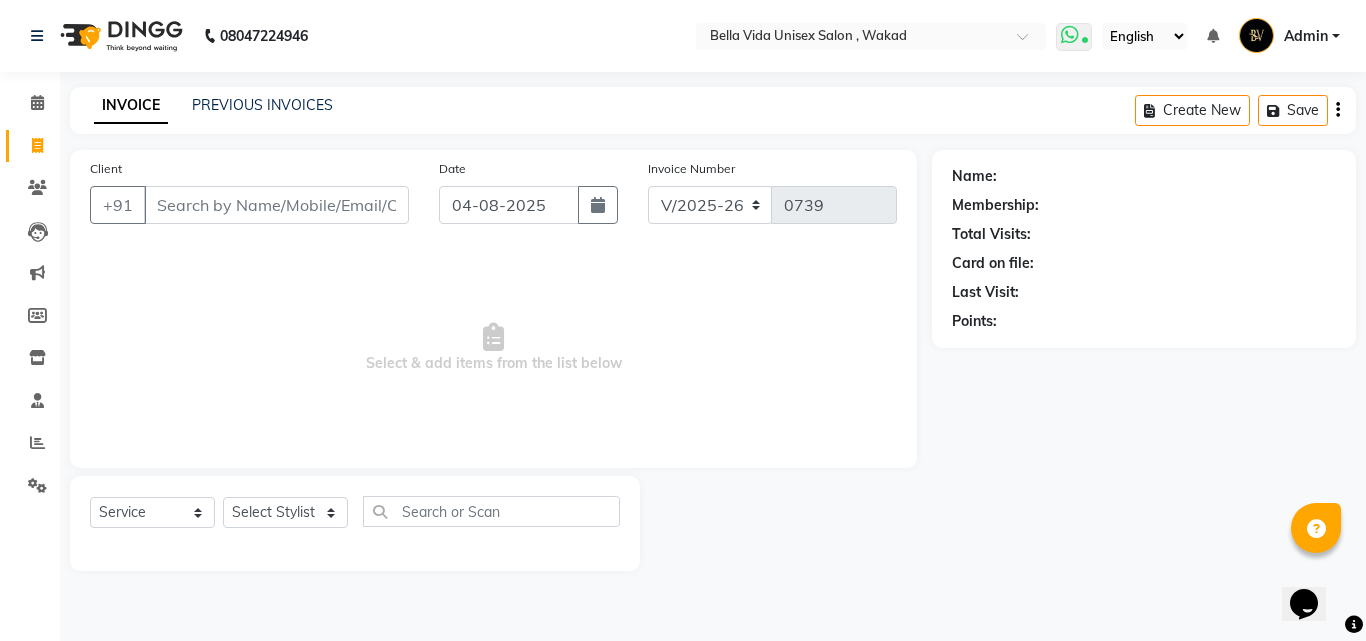 click at bounding box center (1074, 37) 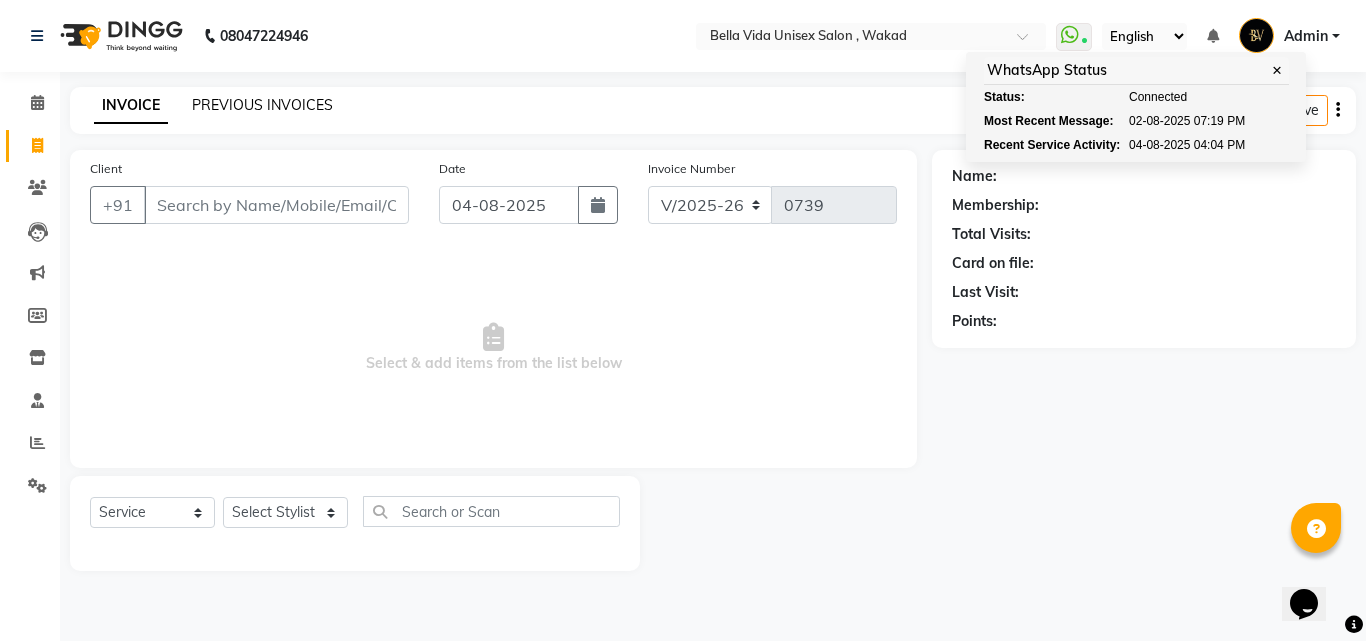 click on "PREVIOUS INVOICES" 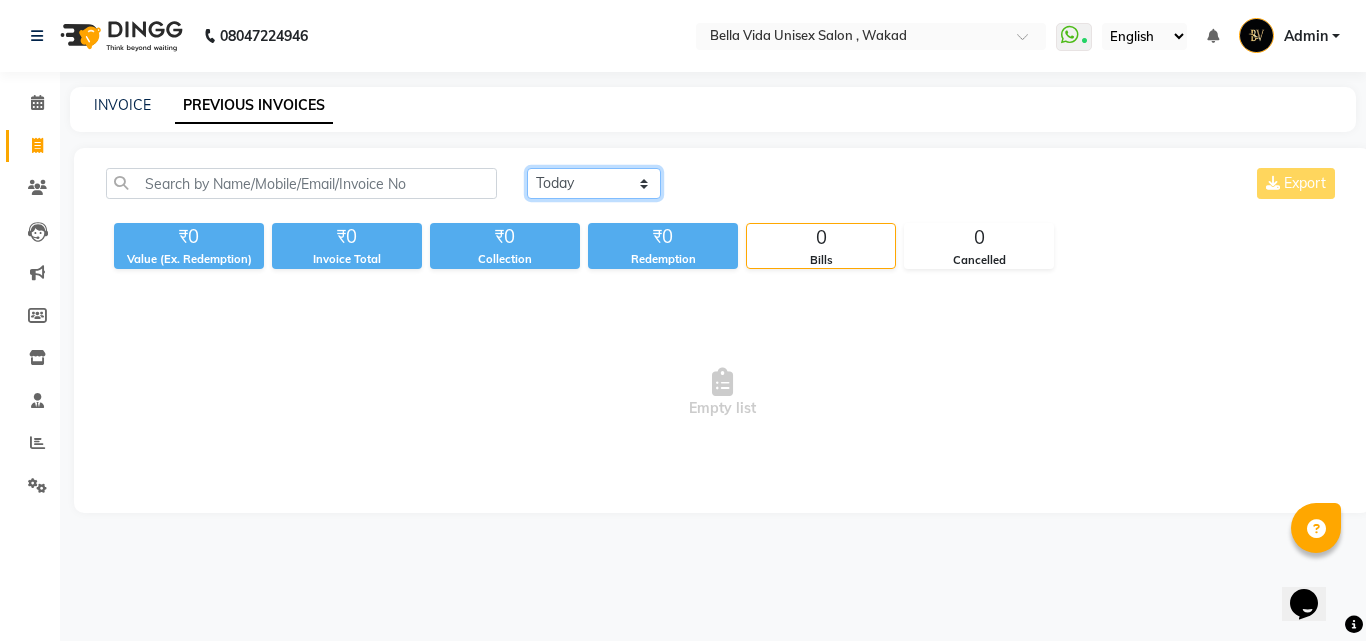 click on "Today Yesterday Custom Range" 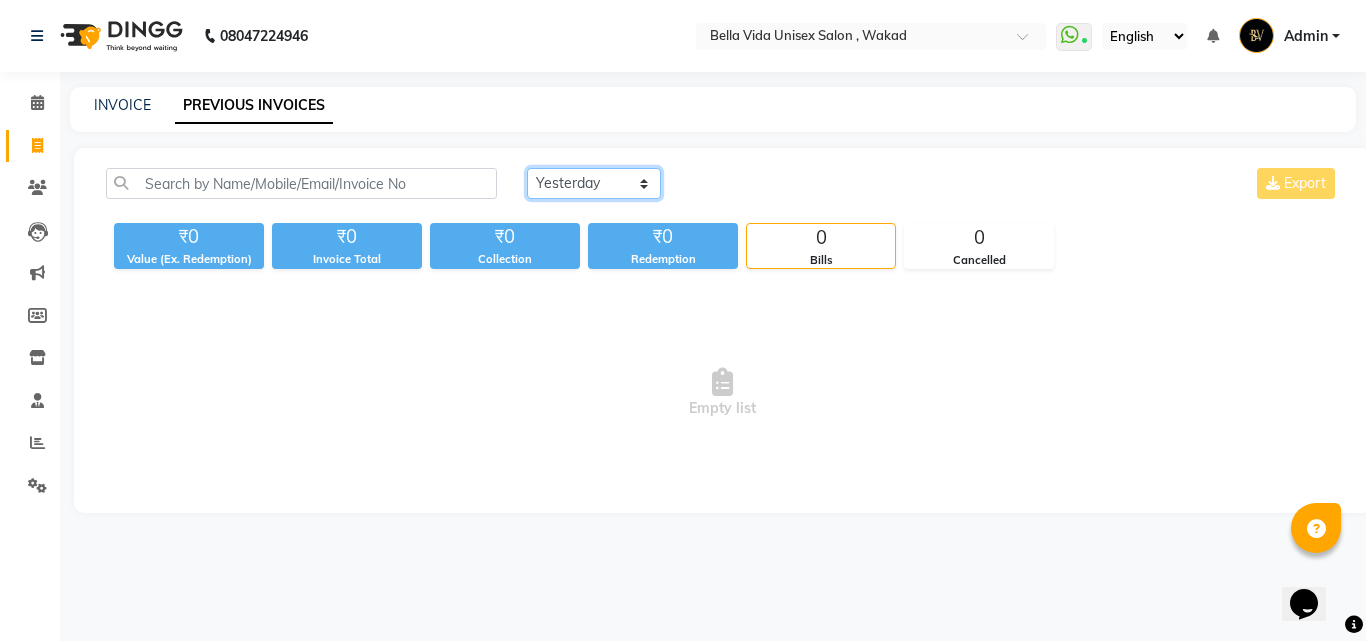 click on "Today Yesterday Custom Range" 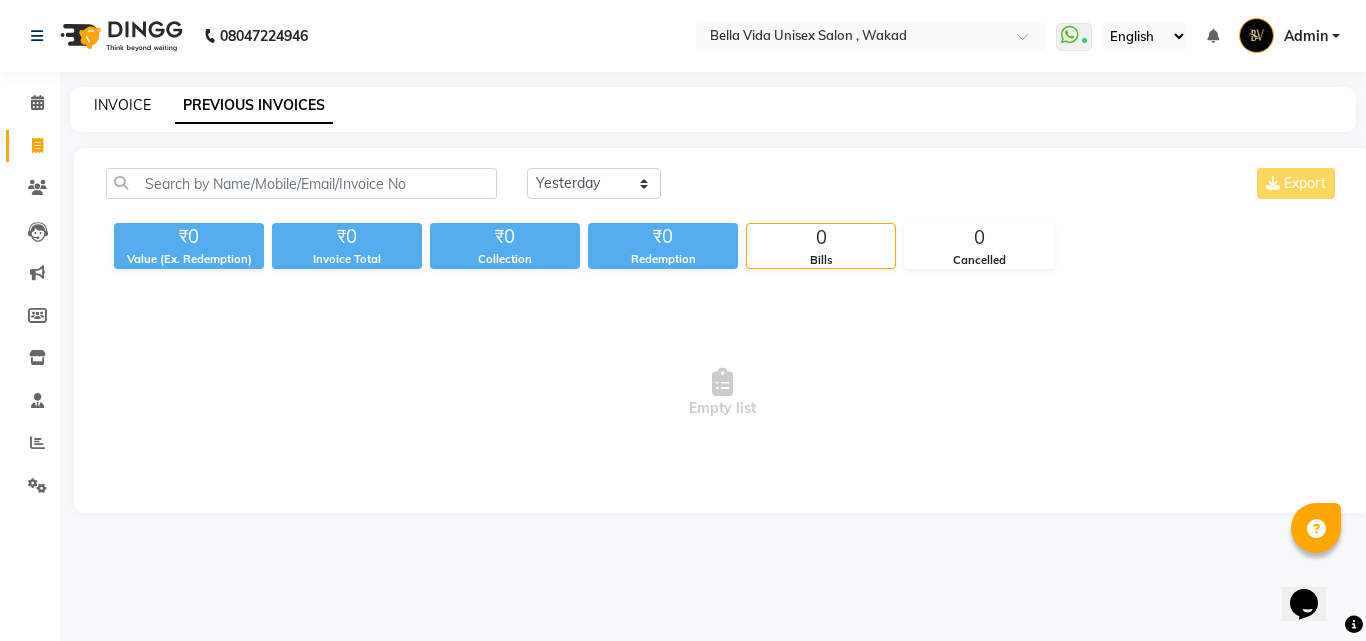 click on "INVOICE" 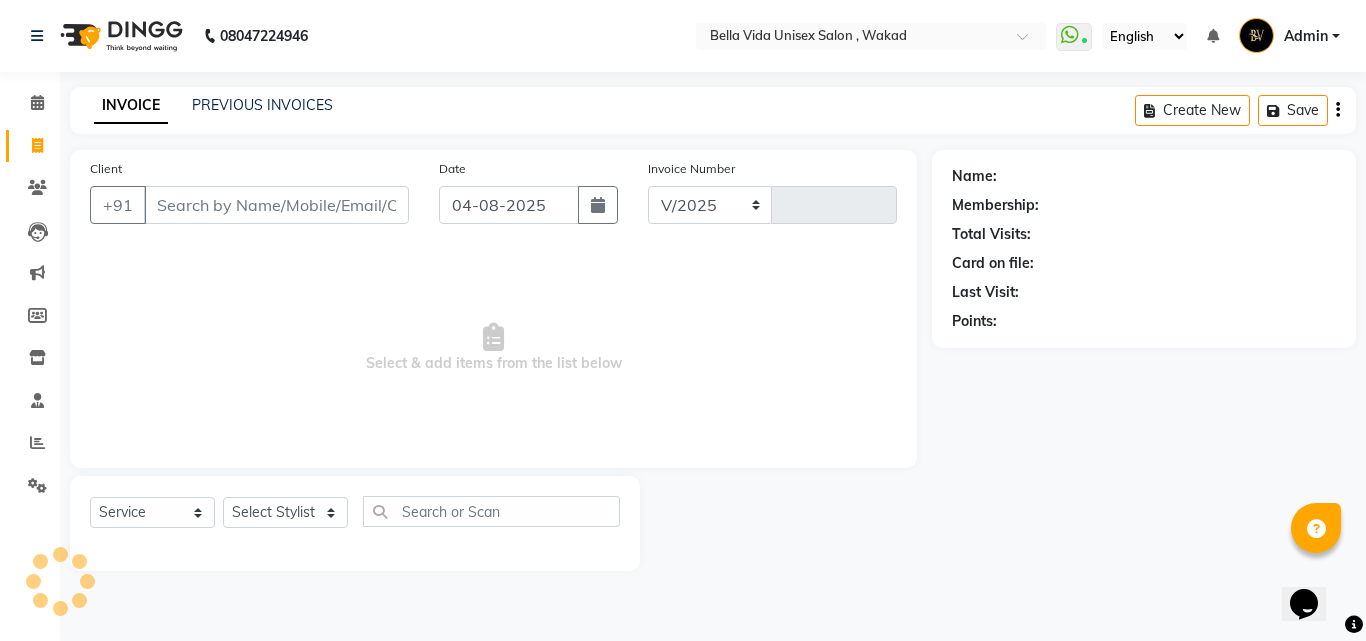 select on "5207" 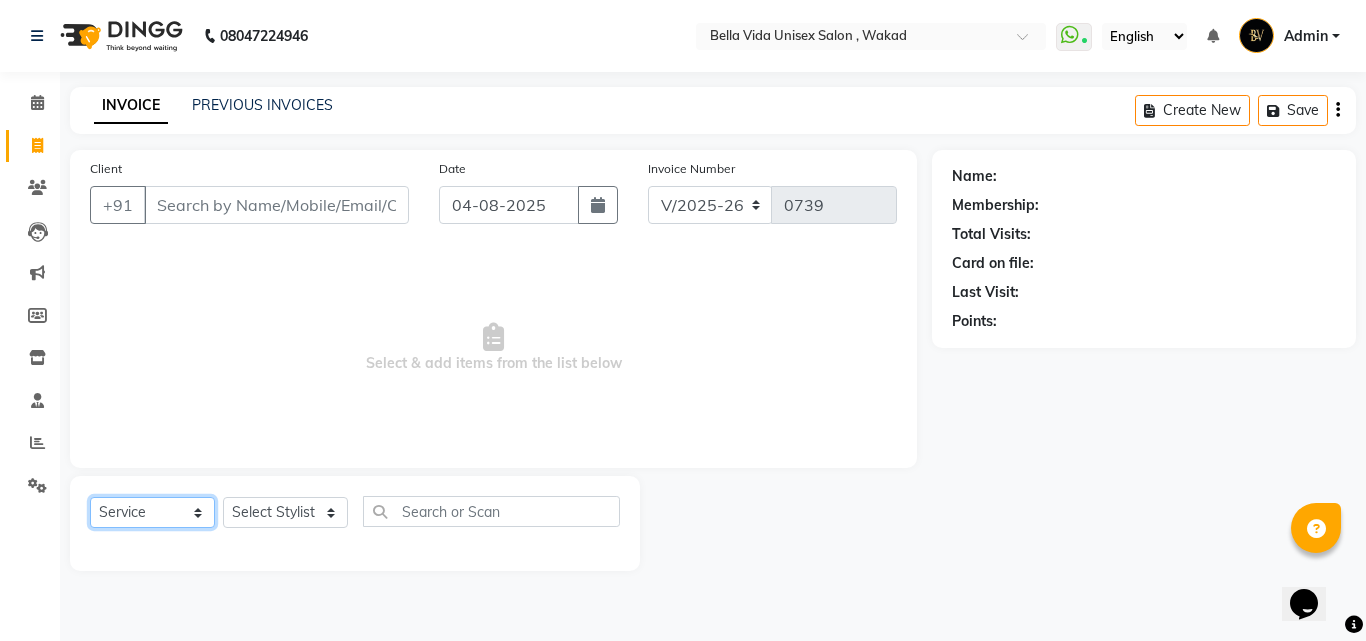 click on "Select  Service  Product  Membership  Package Voucher Prepaid Gift Card" 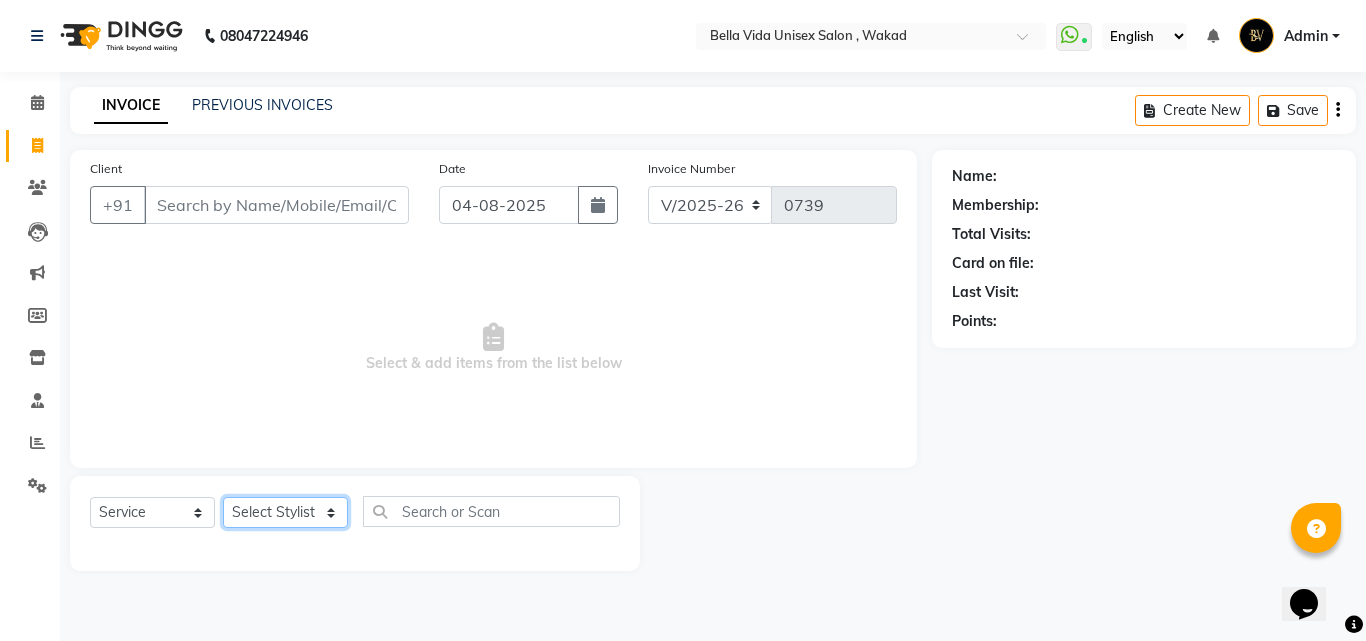 click on "Select Stylist Akshay Ankita Ayesha Dnyaneshwar Harish Laxman Omkar pranay sagar sameer Sarika sunil vaibhav" 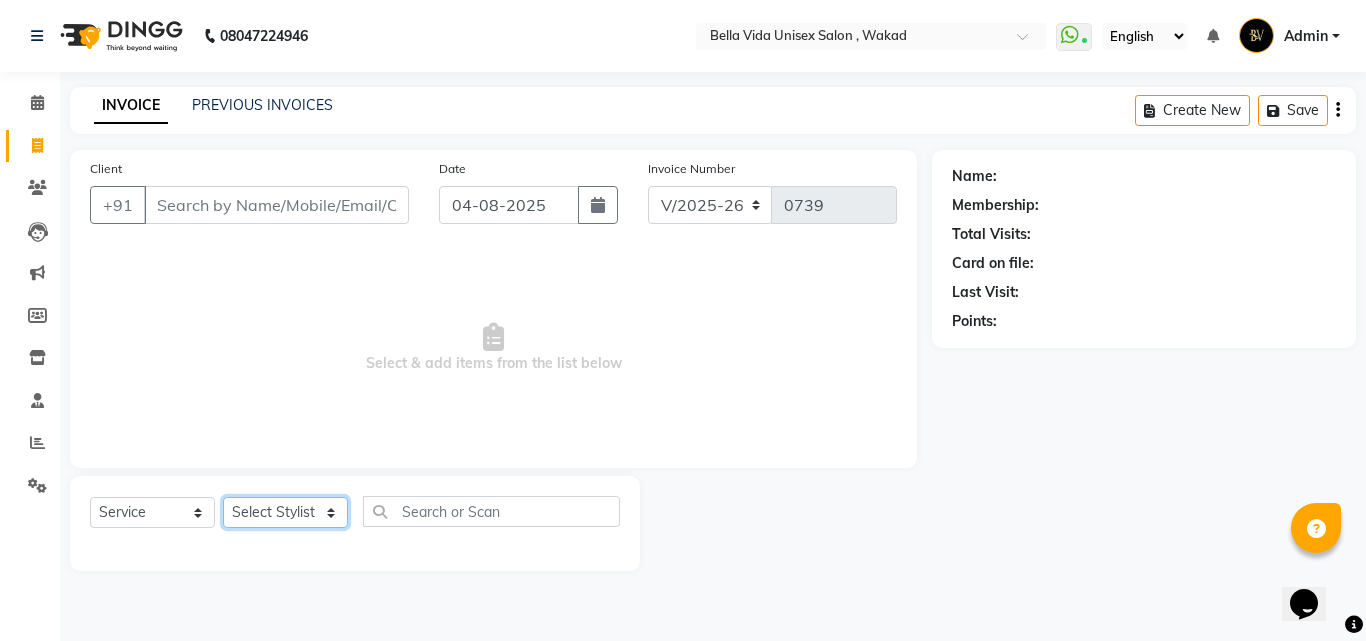 click on "Select Stylist Akshay Ankita Ayesha Dnyaneshwar Harish Laxman Omkar pranay sagar sameer Sarika sunil vaibhav" 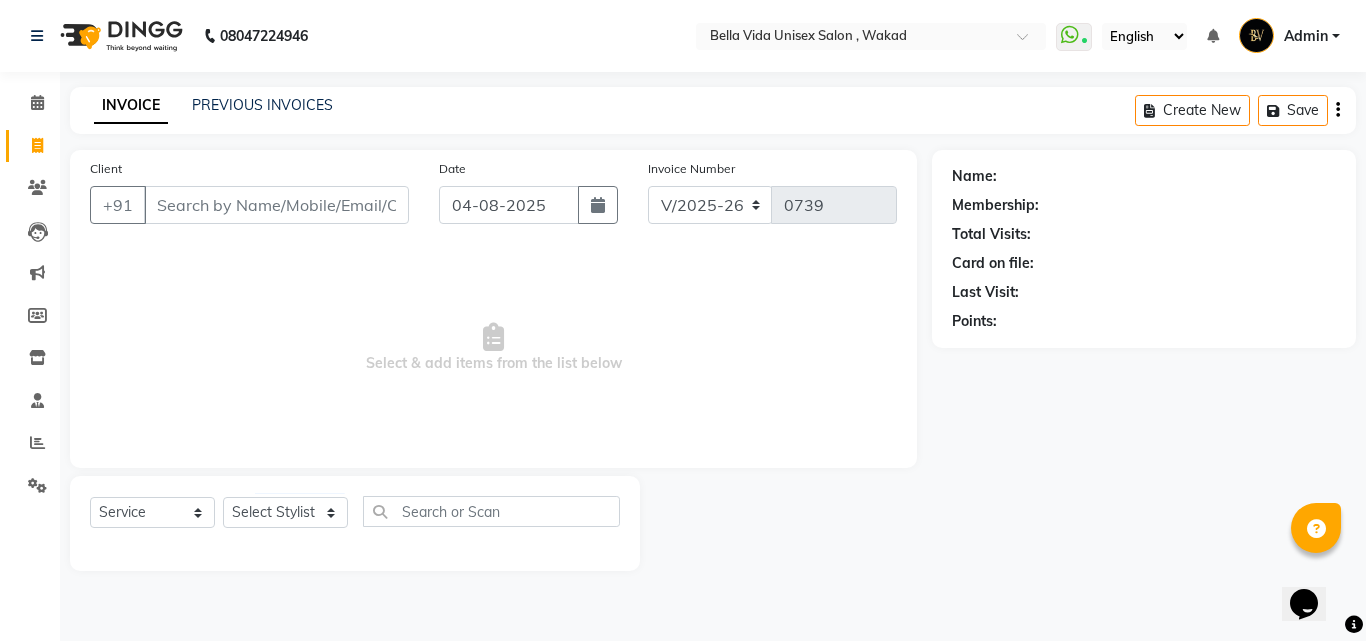 click on "Client +[PHONE] Date [DATE] Invoice Number V/2025 V/2025-26 0739 Select & add items from the list below" 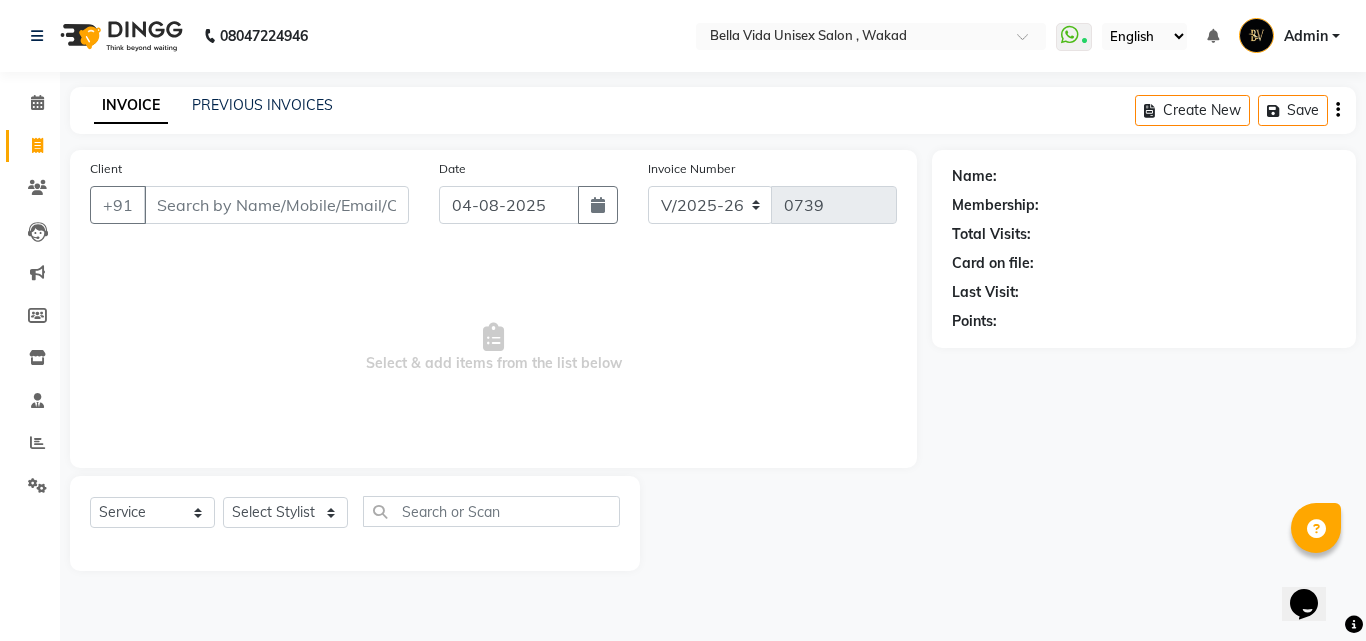 click on "Admin" at bounding box center (1289, 36) 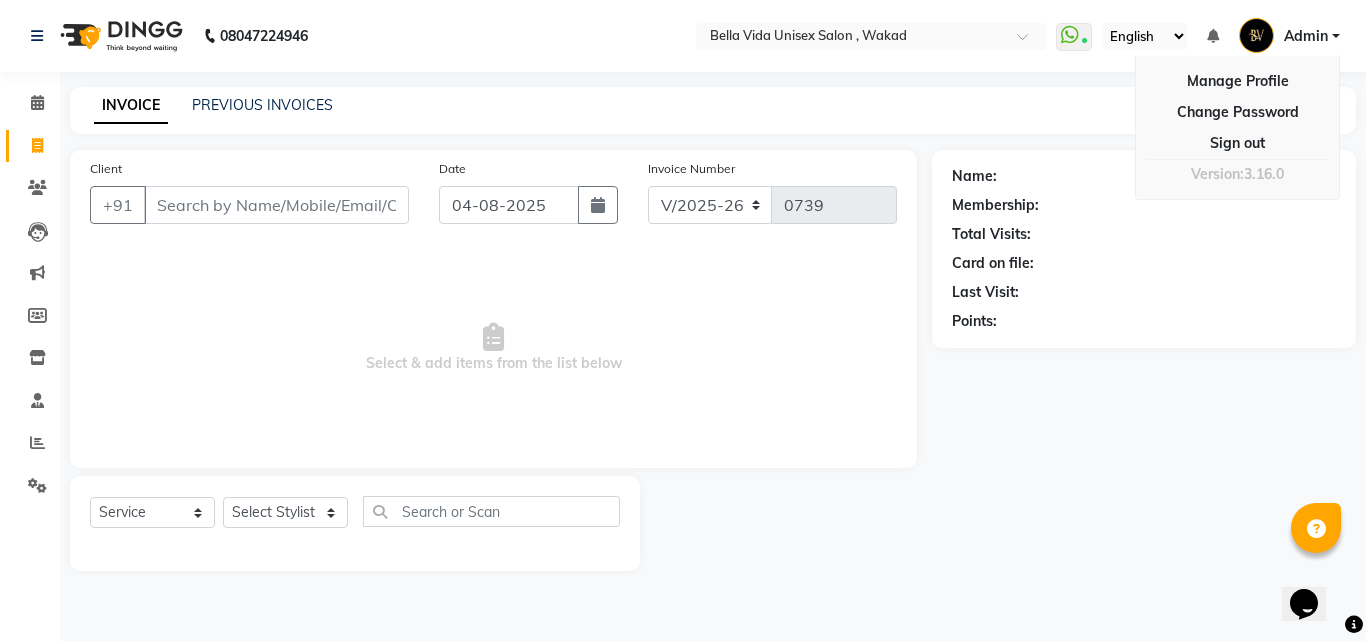 click on "Version:3.16.0" at bounding box center (1237, 174) 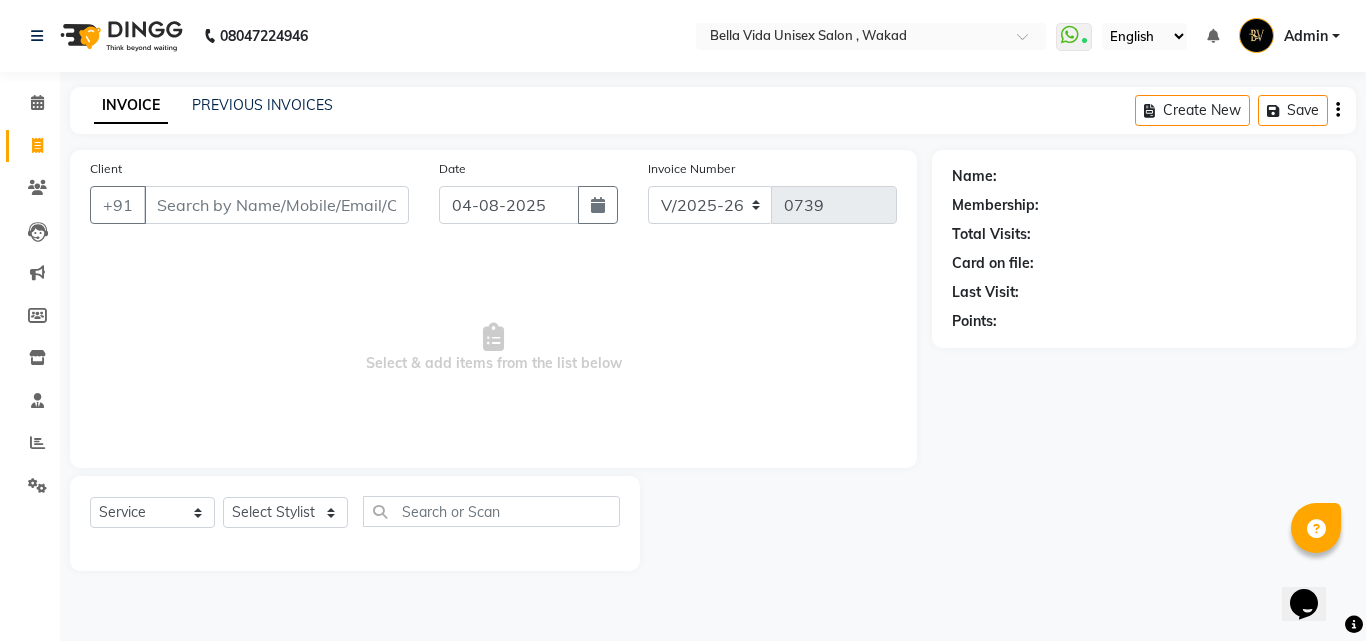 click on "Name:" 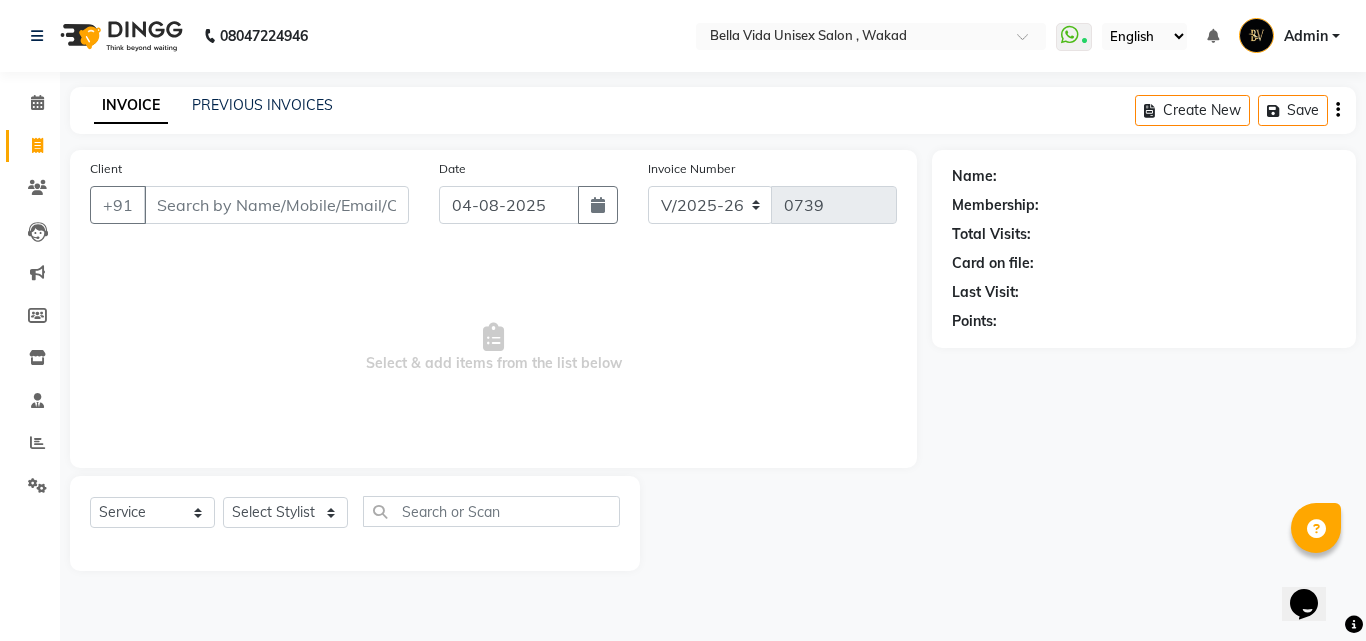 click on "08047224946" 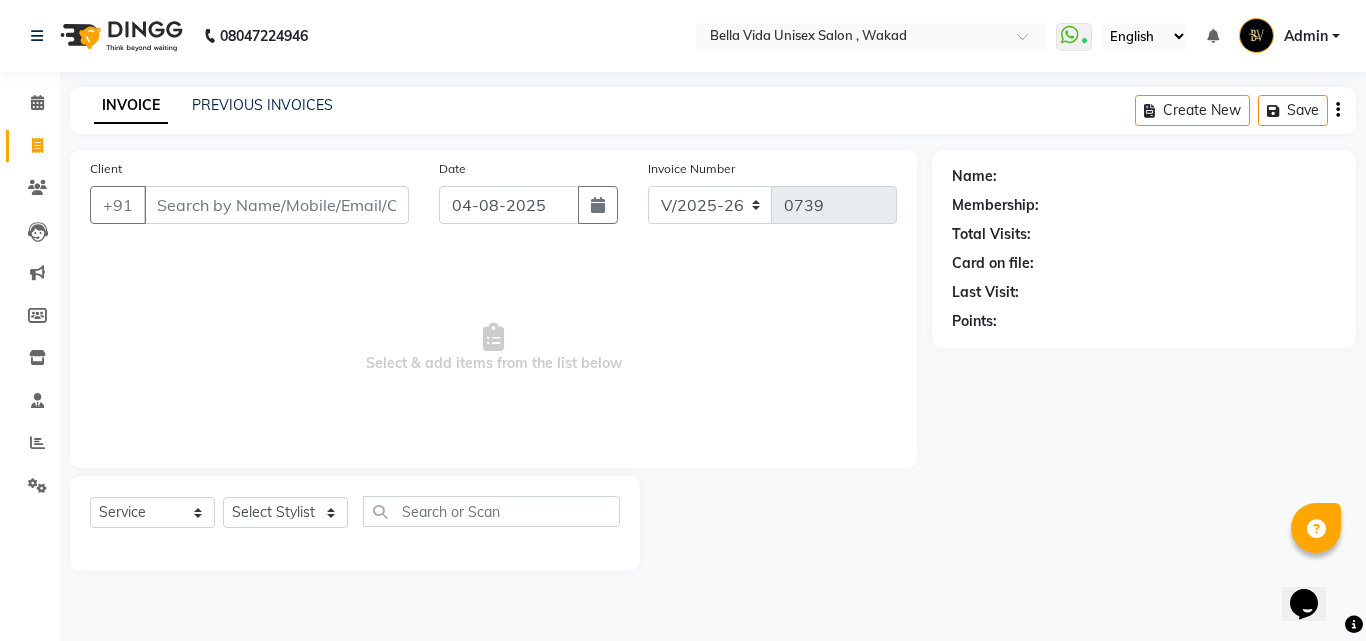 click on "08047224946" 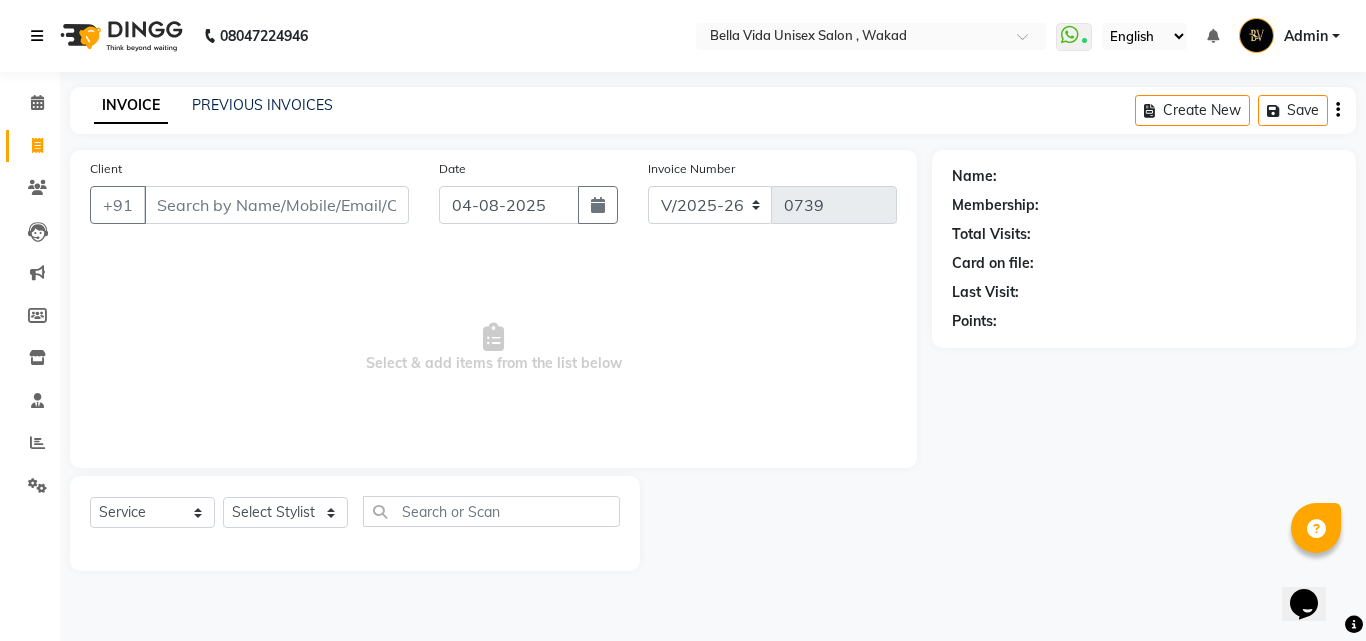 click at bounding box center (41, 36) 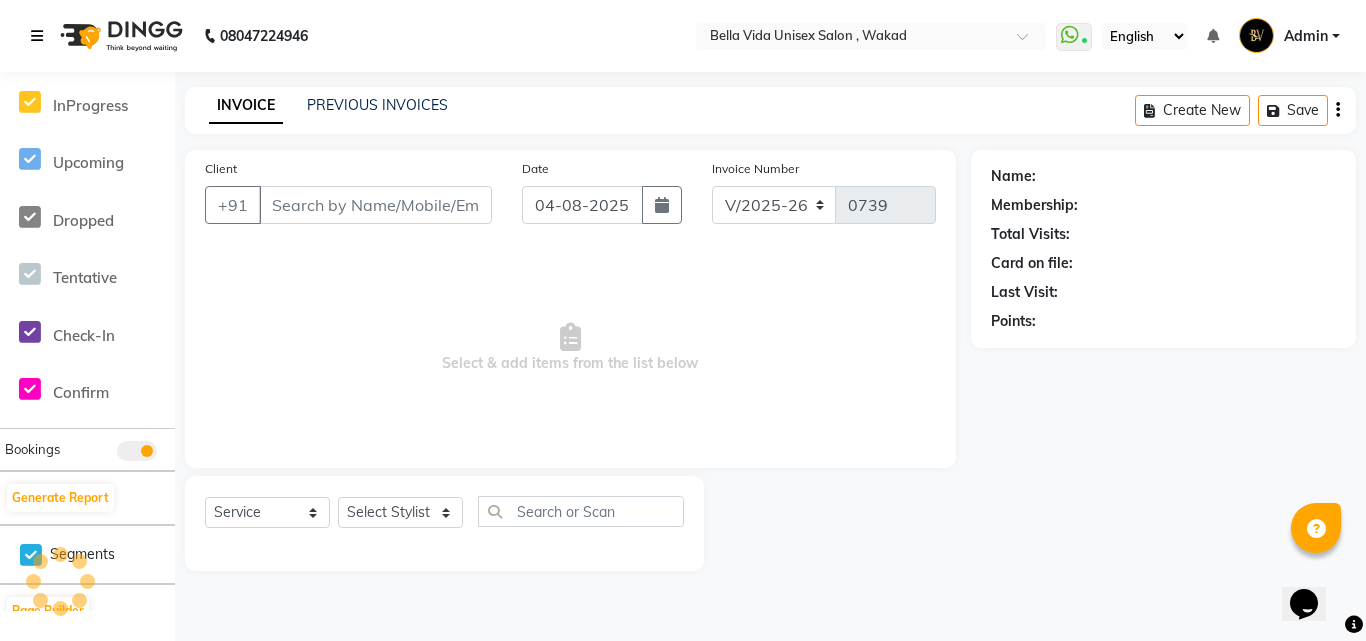 scroll, scrollTop: 538, scrollLeft: 0, axis: vertical 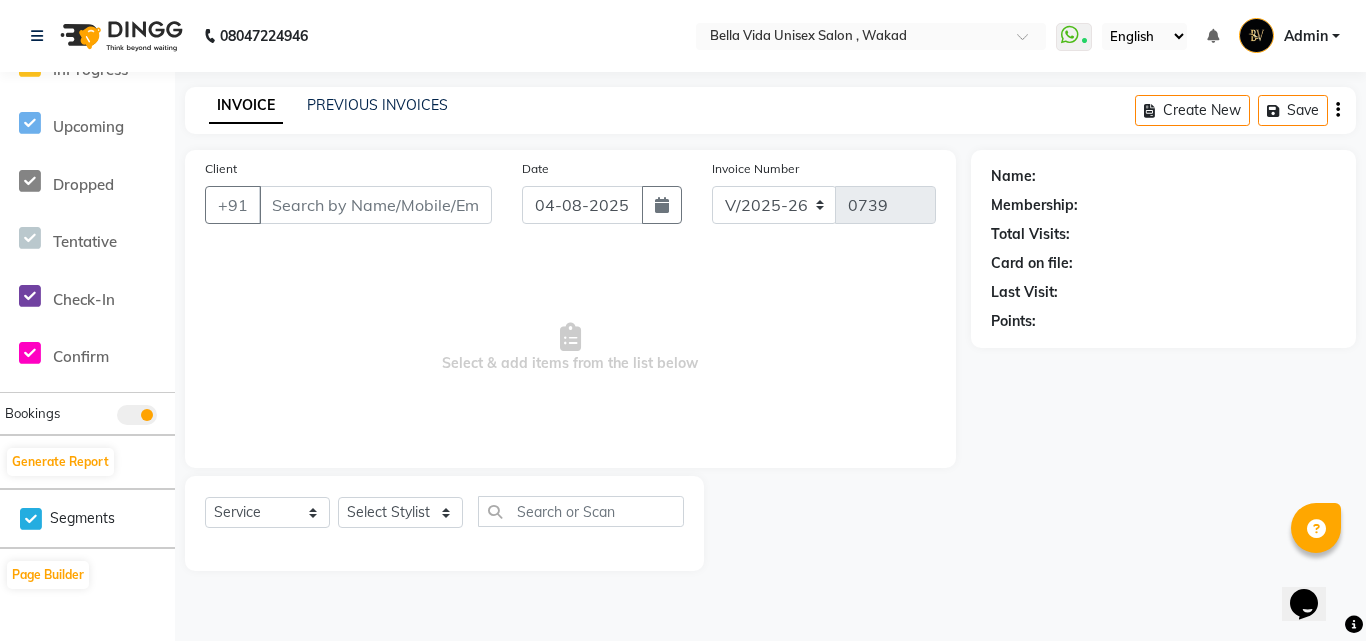 click on "Select & add items from the list below" at bounding box center [570, 348] 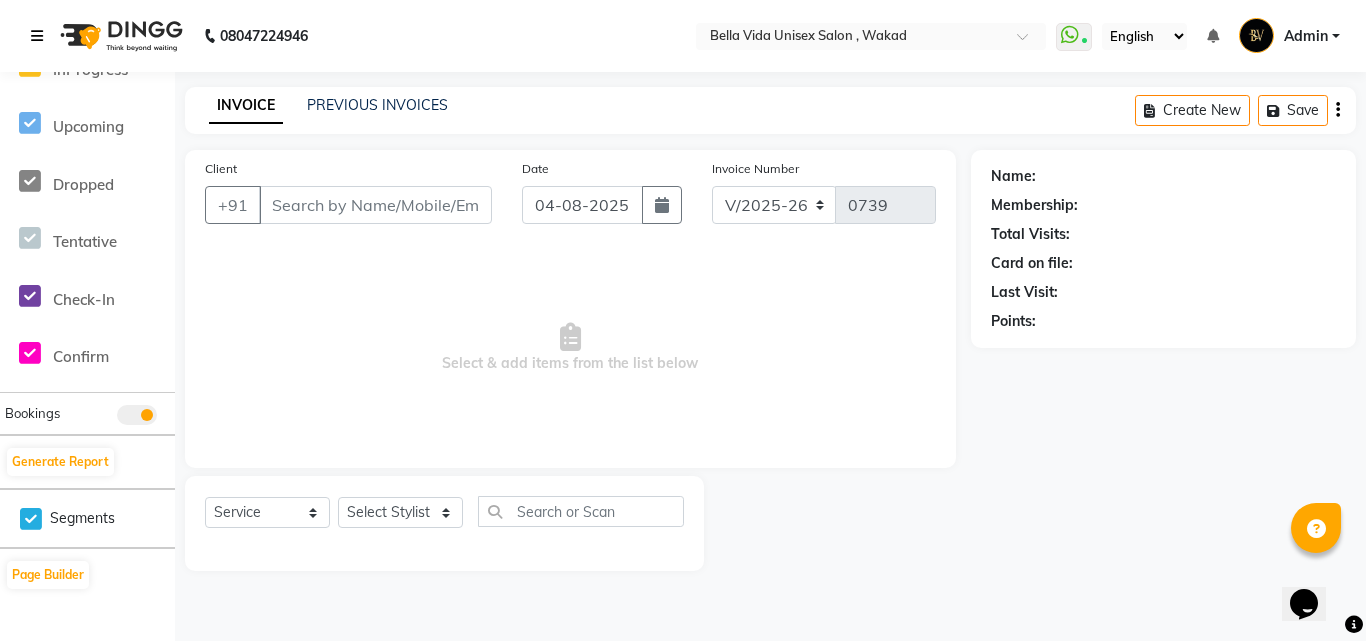 click at bounding box center (37, 36) 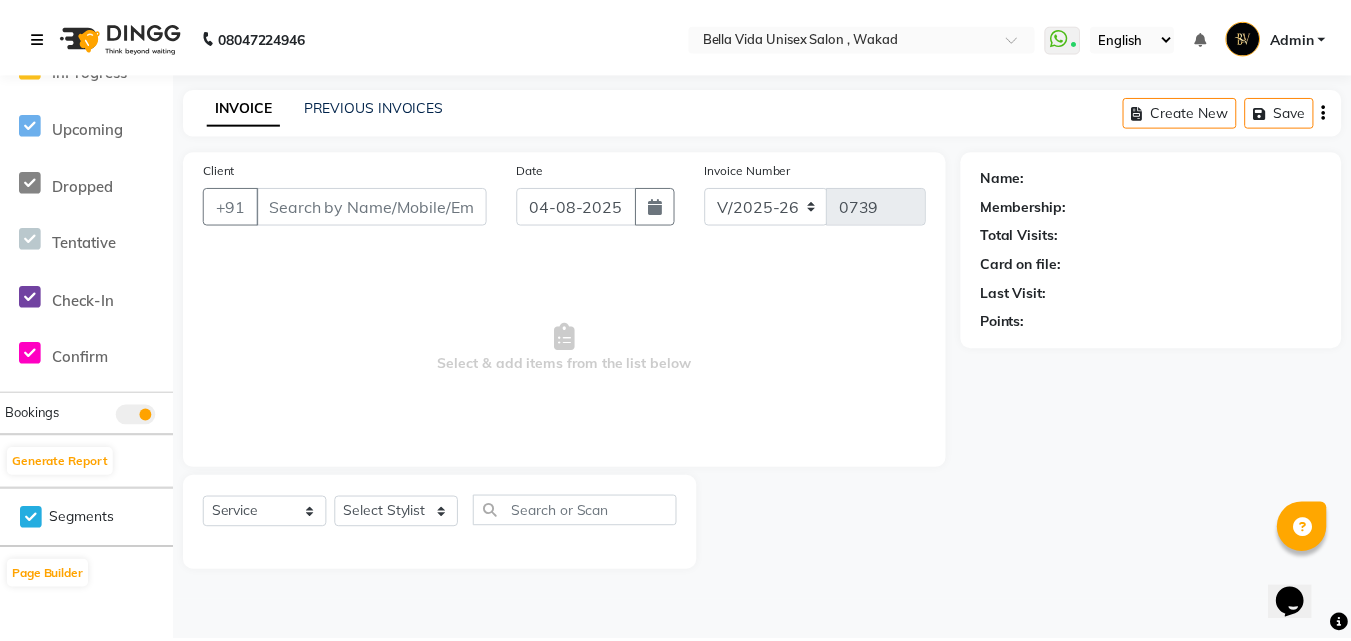 scroll, scrollTop: 0, scrollLeft: 0, axis: both 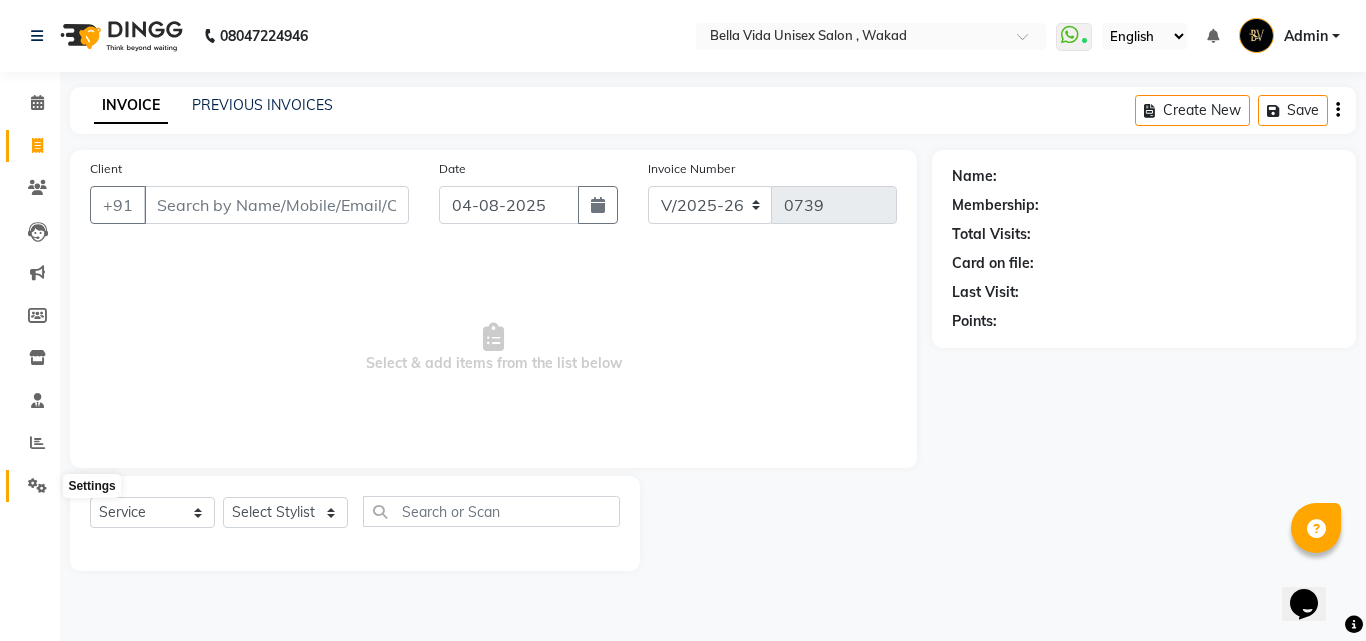 click 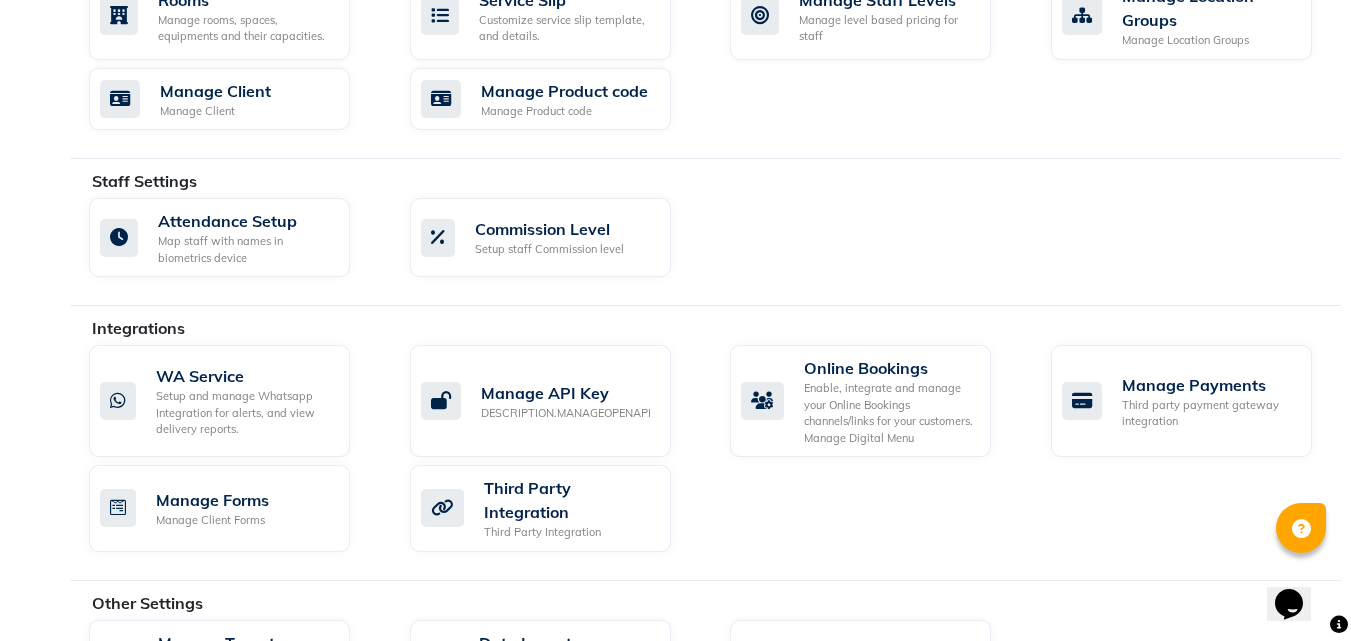 scroll, scrollTop: 1051, scrollLeft: 0, axis: vertical 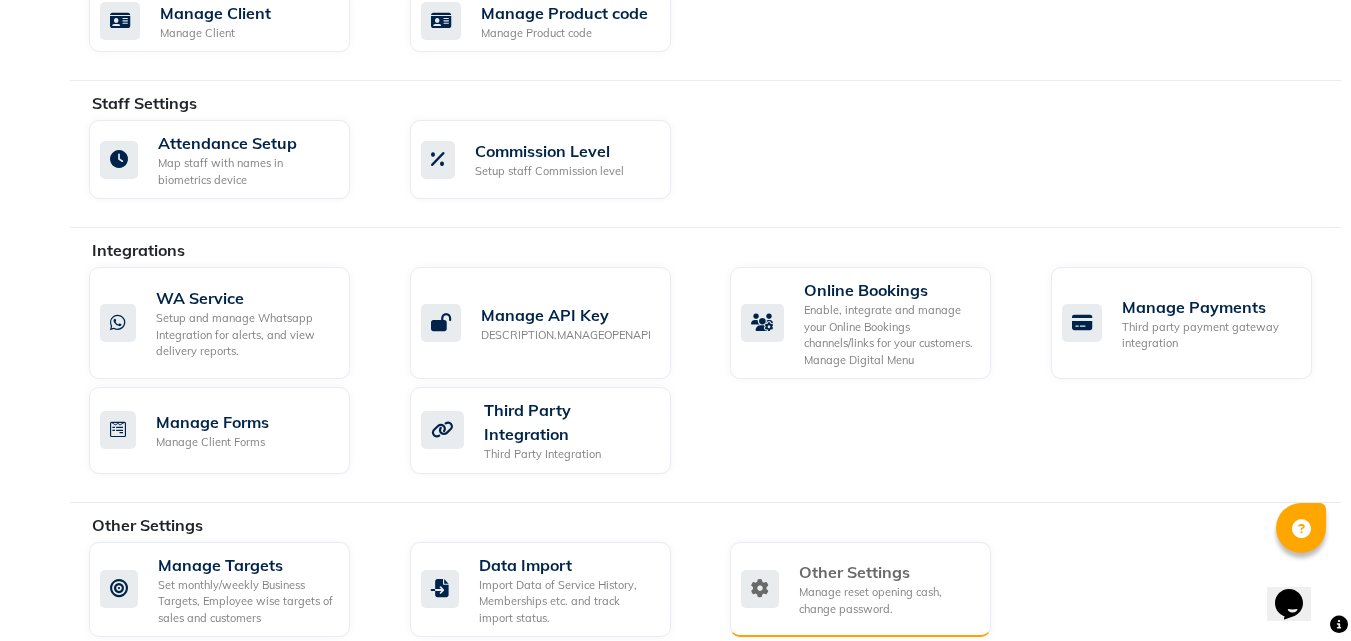 click on "Manage reset opening cash, change password." 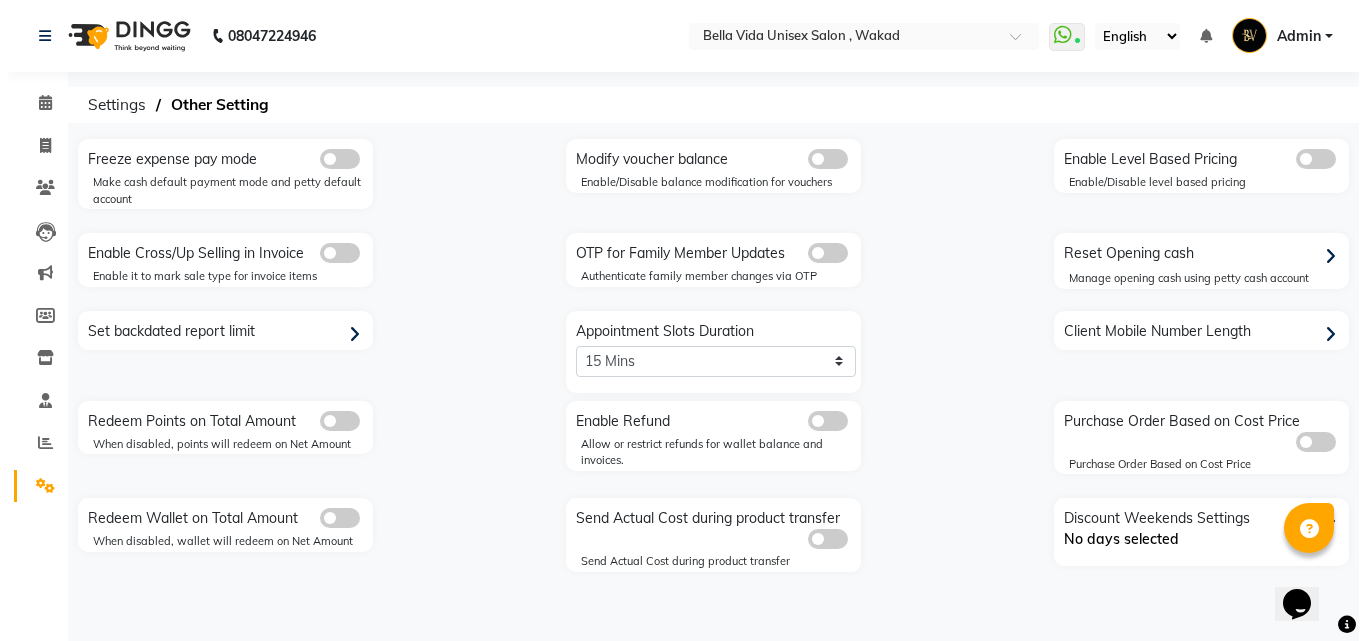scroll, scrollTop: 0, scrollLeft: 0, axis: both 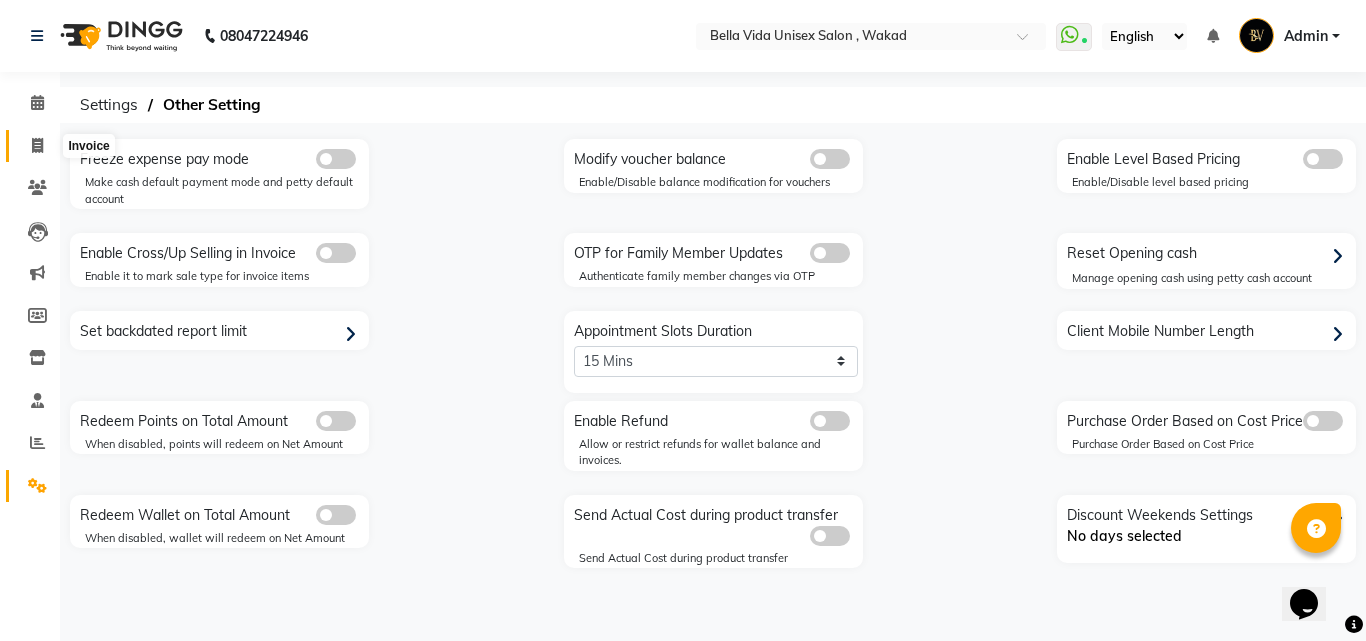 click 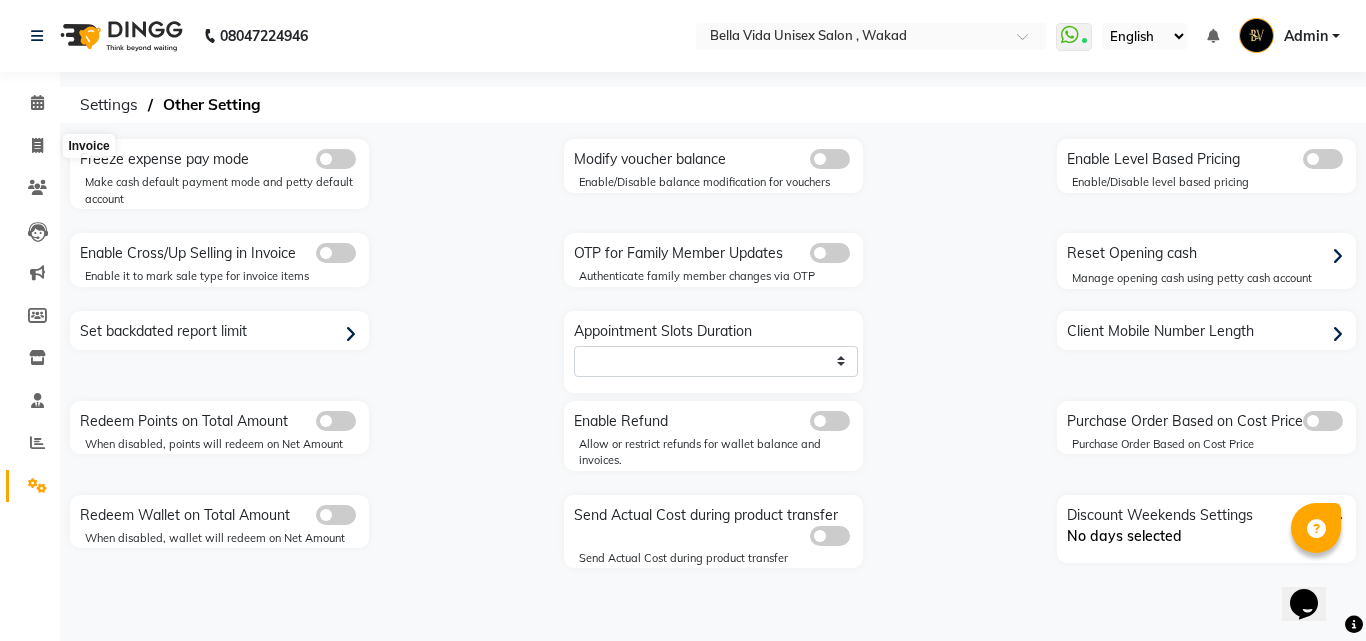 select on "service" 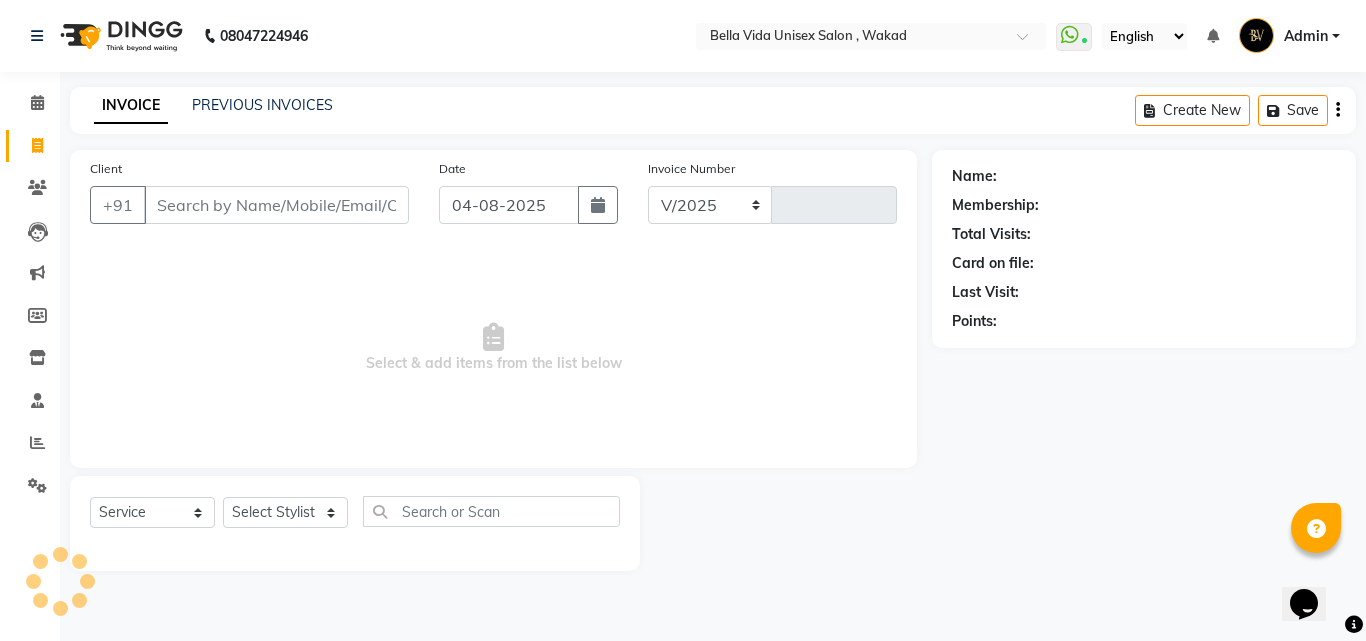 select on "5207" 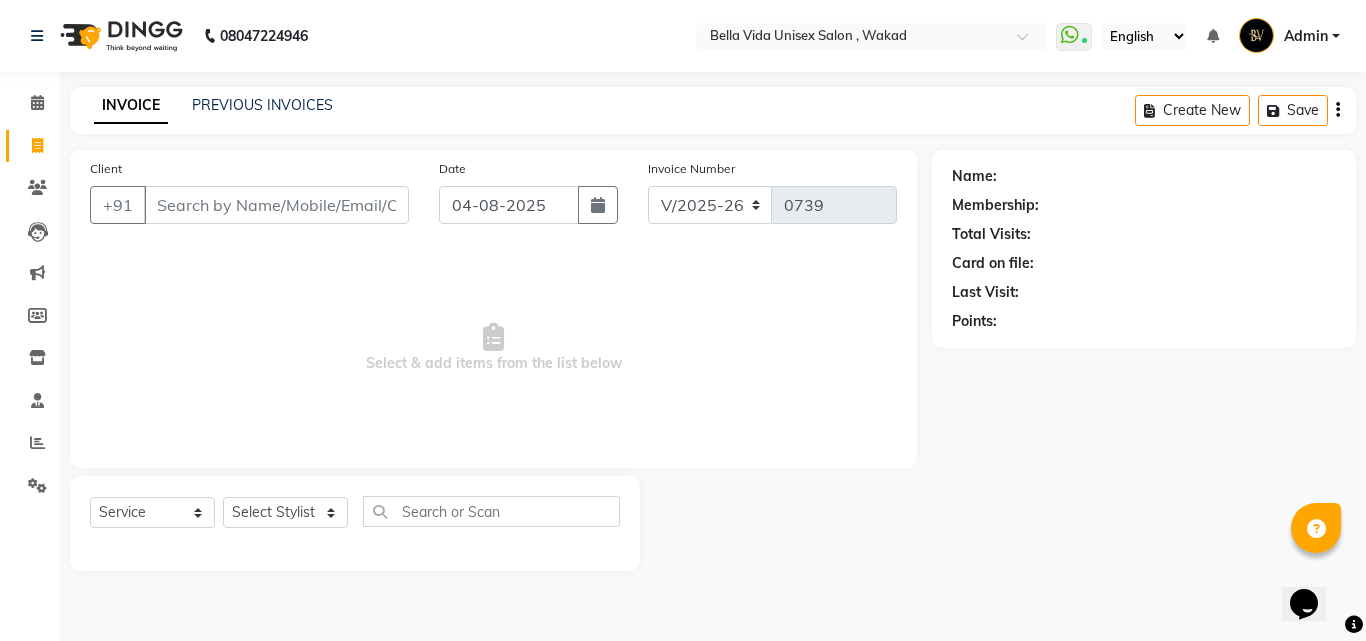 click on "Admin" at bounding box center (1306, 36) 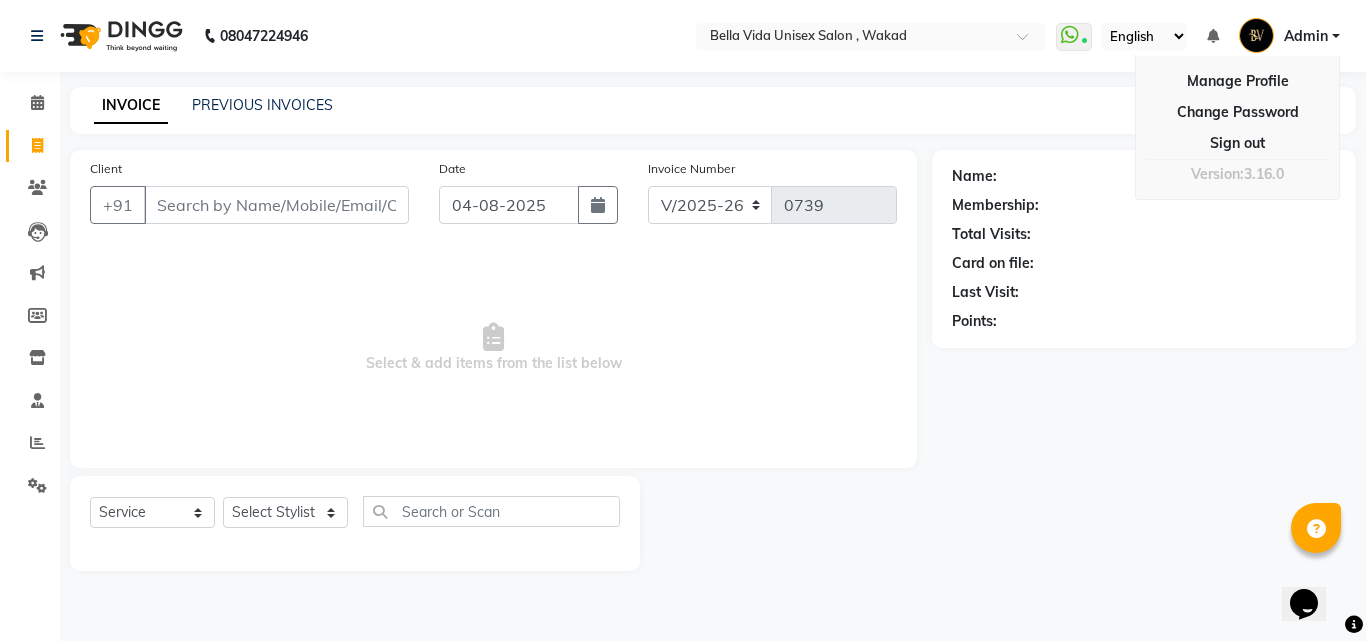click on "Admin" at bounding box center (1306, 36) 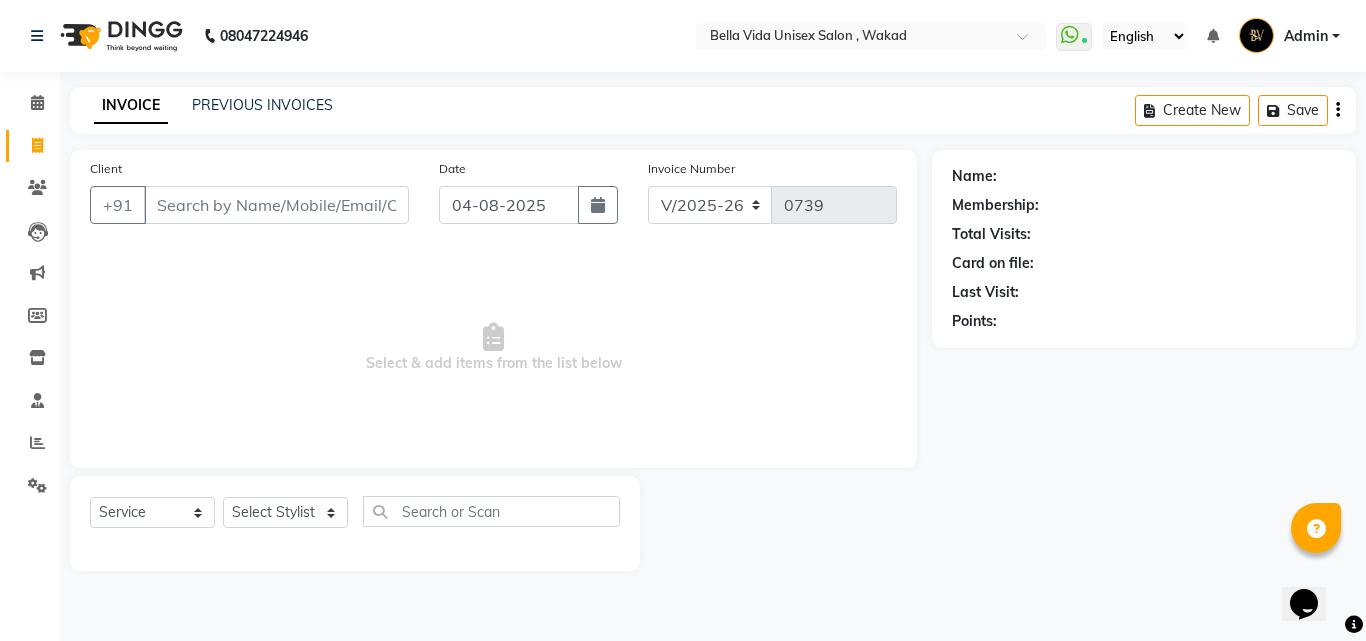 click on "INVOICE PREVIOUS INVOICES Create New Save Client +[PHONE] Date [DATE] Invoice Number V/2025 V/2025-26 0739 Select & add items from the list below Select Service Product Membership Package Voucher Prepaid Gift Card Select Stylist Akshay Ankita Ayesha Dnyaneshwar Harish Laxman Omkar pranay sagar sameer Sarika sunil vaibhav Name: Membership: Total Visits: Card on file: Last Visit: Points:" 